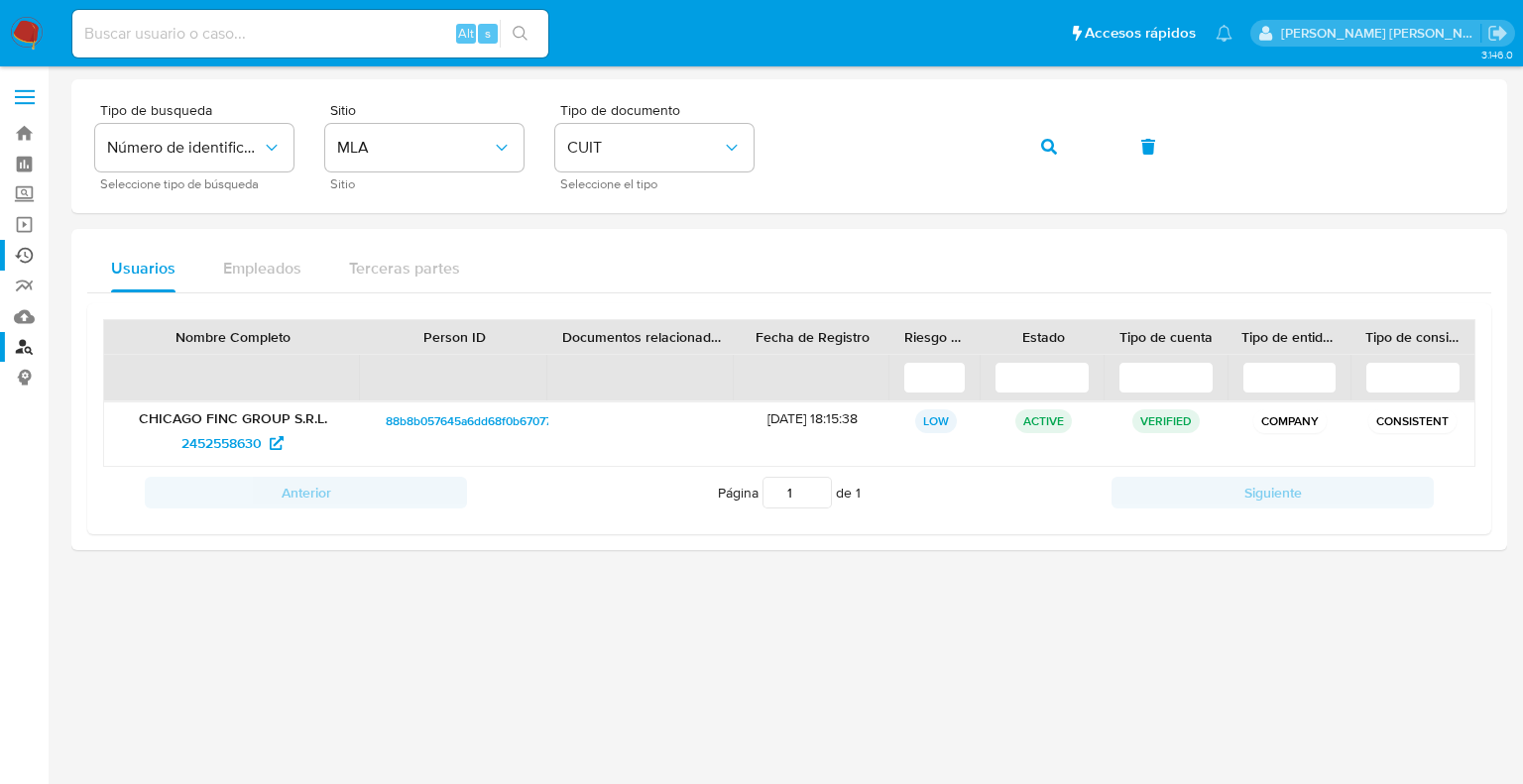 scroll, scrollTop: 0, scrollLeft: 0, axis: both 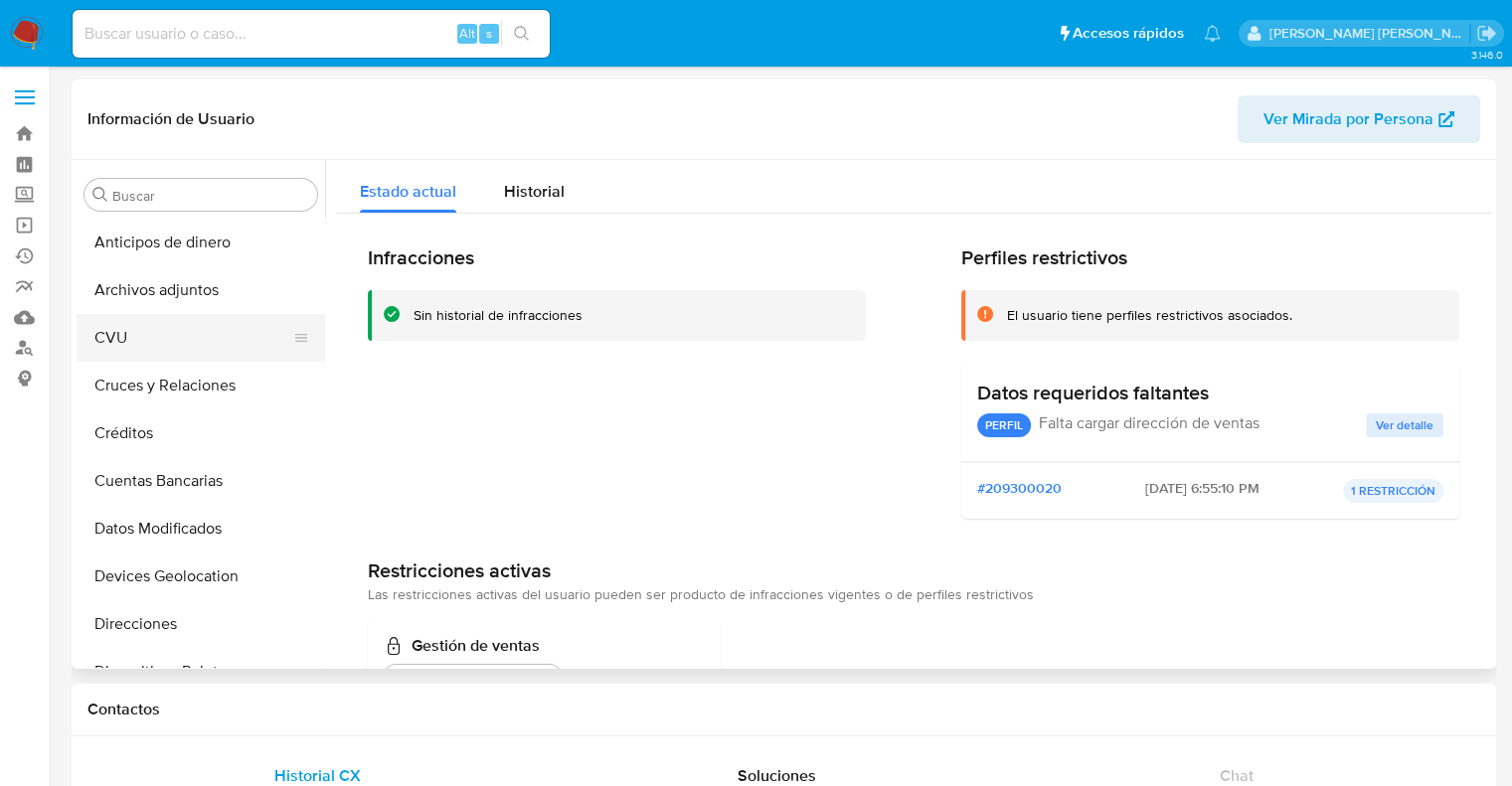 click on "CVU" at bounding box center (193, 338) 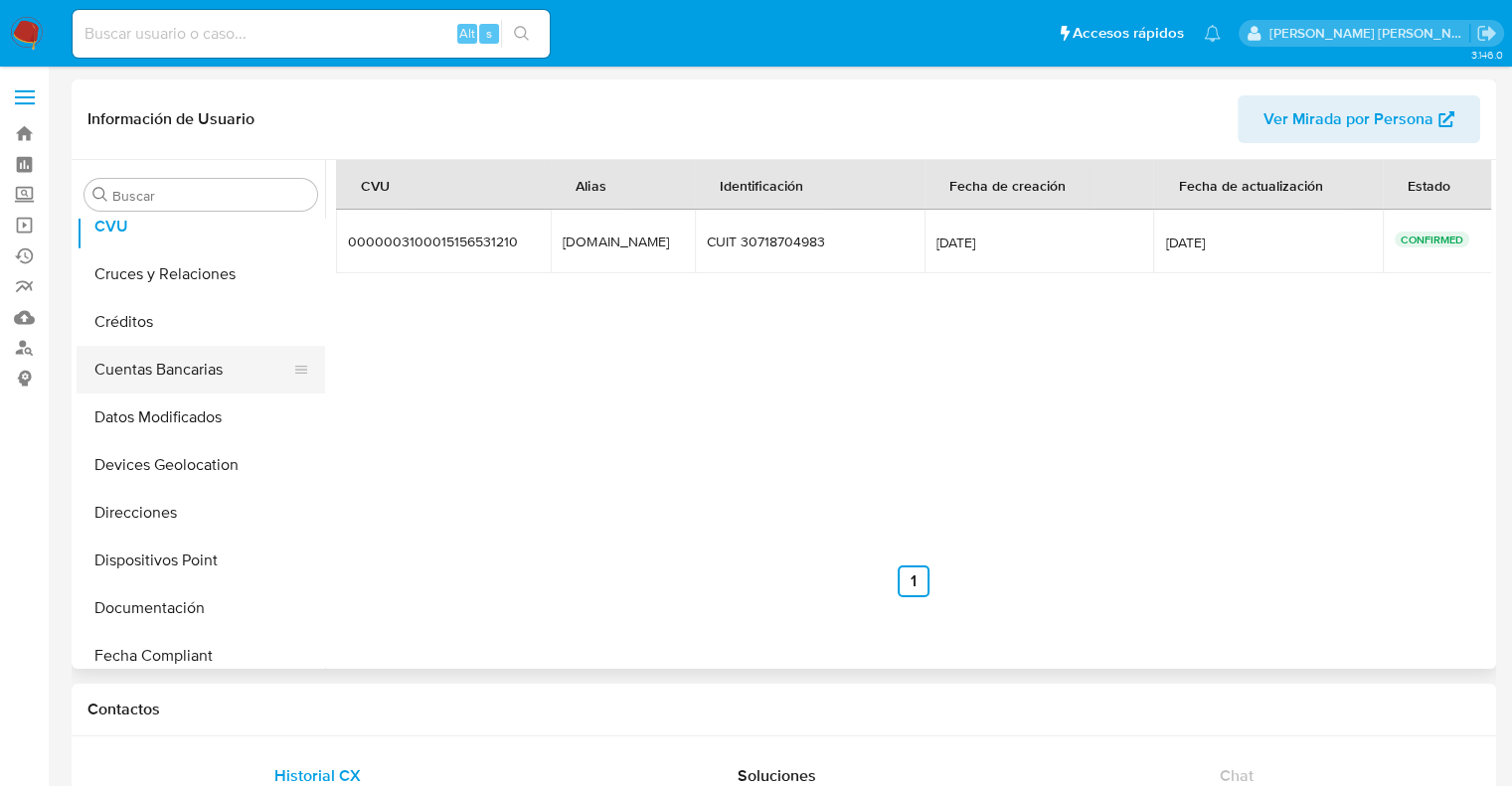 scroll, scrollTop: 199, scrollLeft: 0, axis: vertical 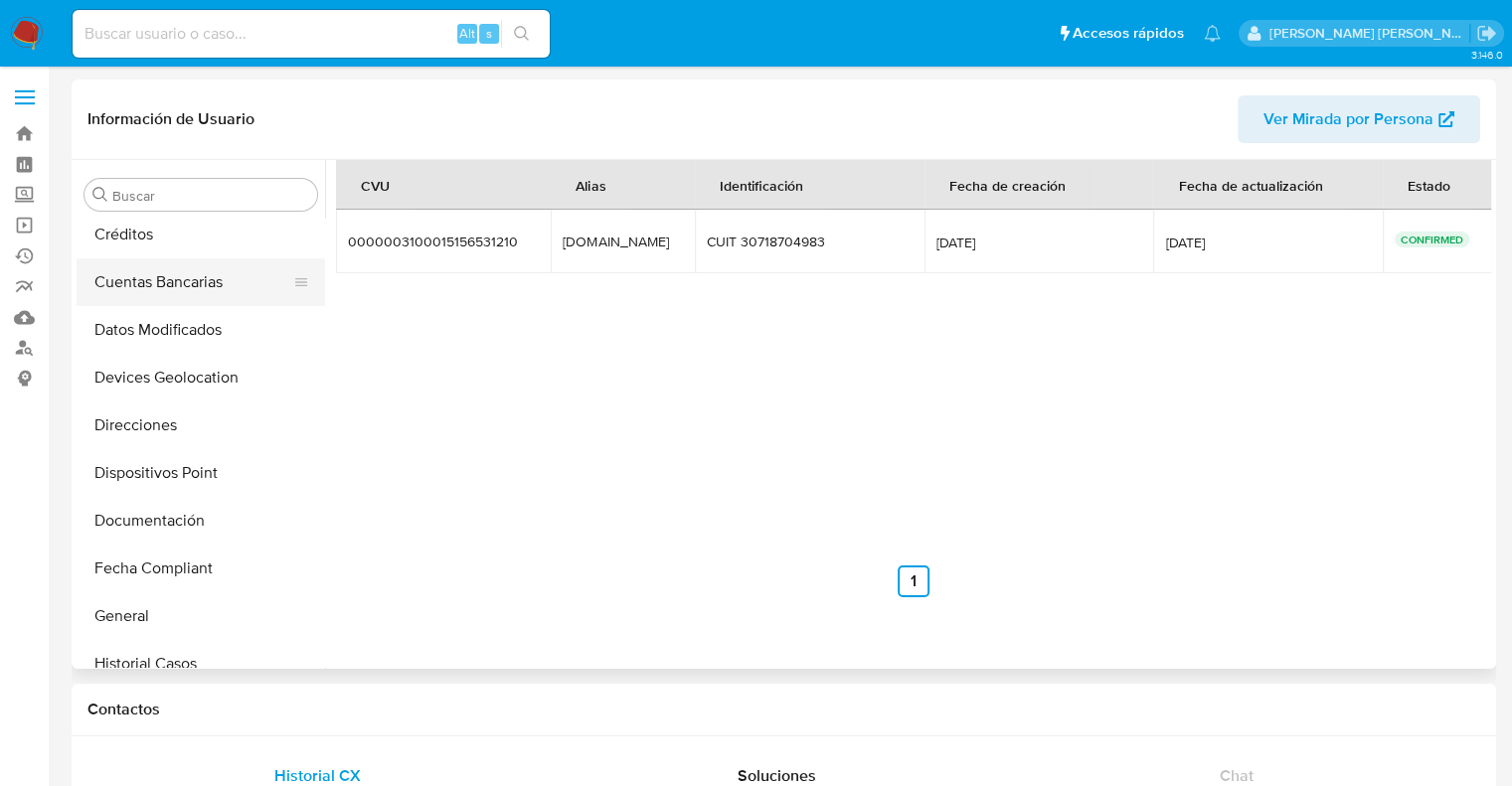 click on "Cuentas Bancarias" at bounding box center (193, 282) 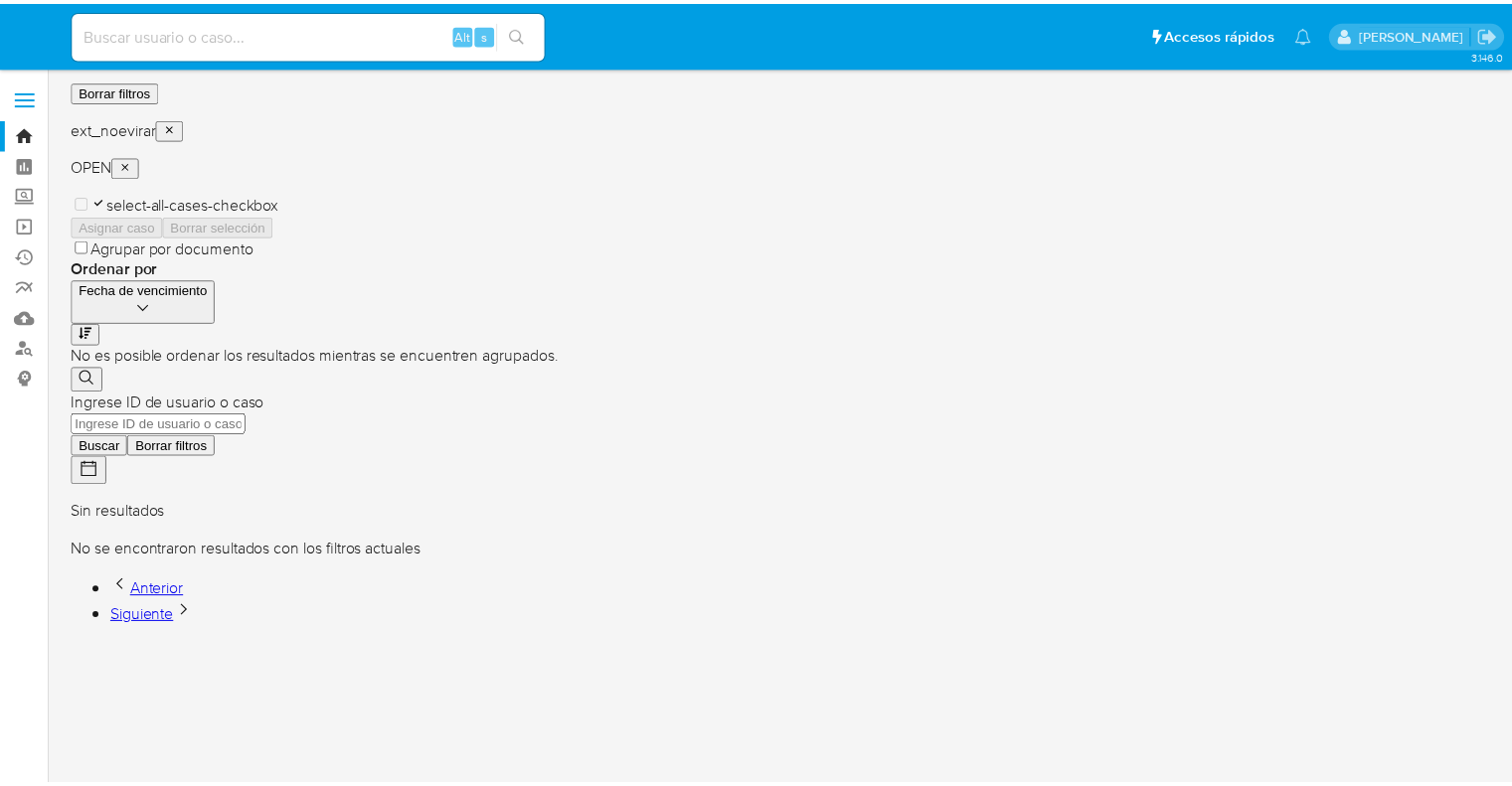 scroll, scrollTop: 0, scrollLeft: 0, axis: both 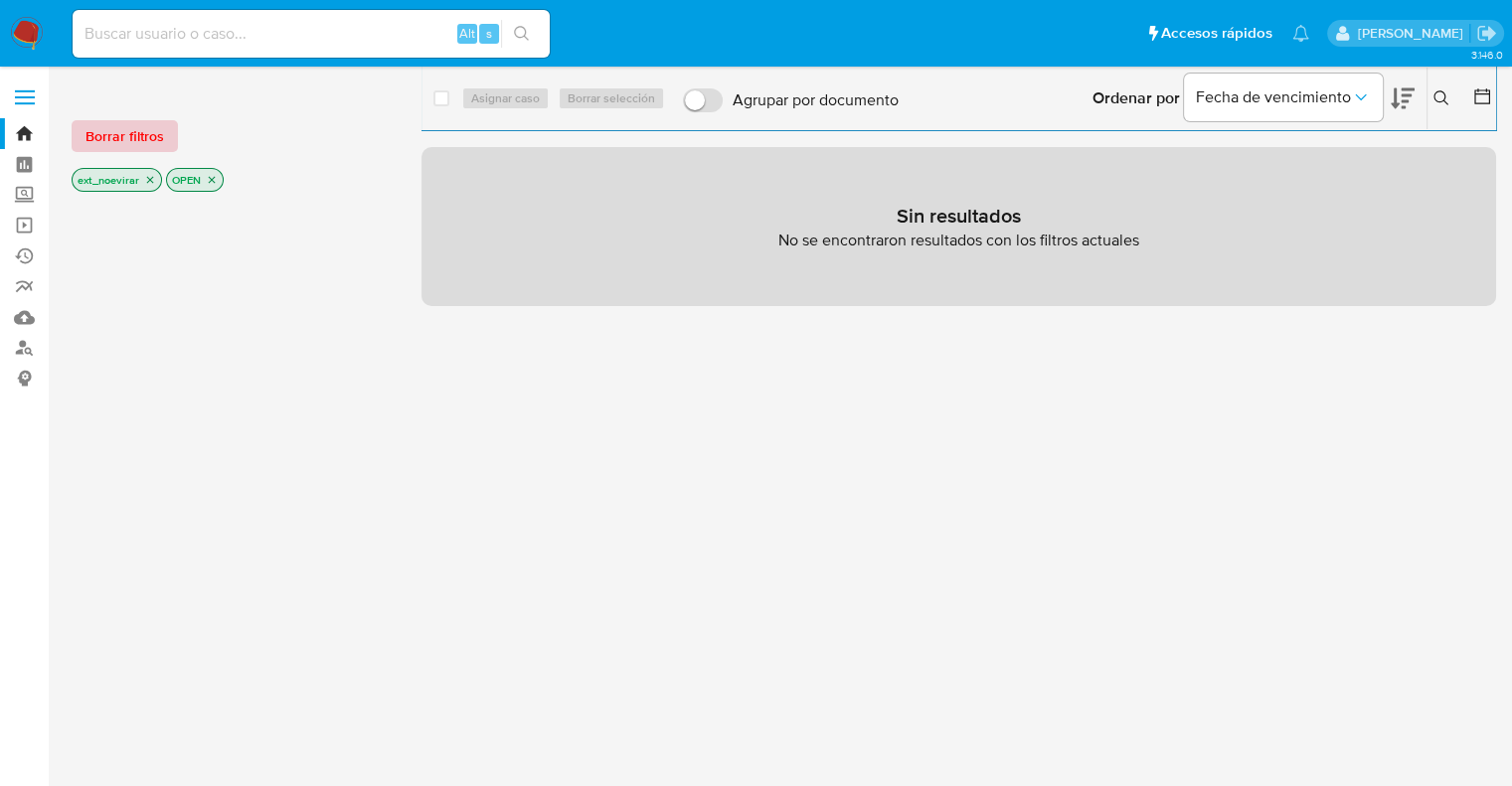 click on "Borrar filtros" at bounding box center (124, 136) 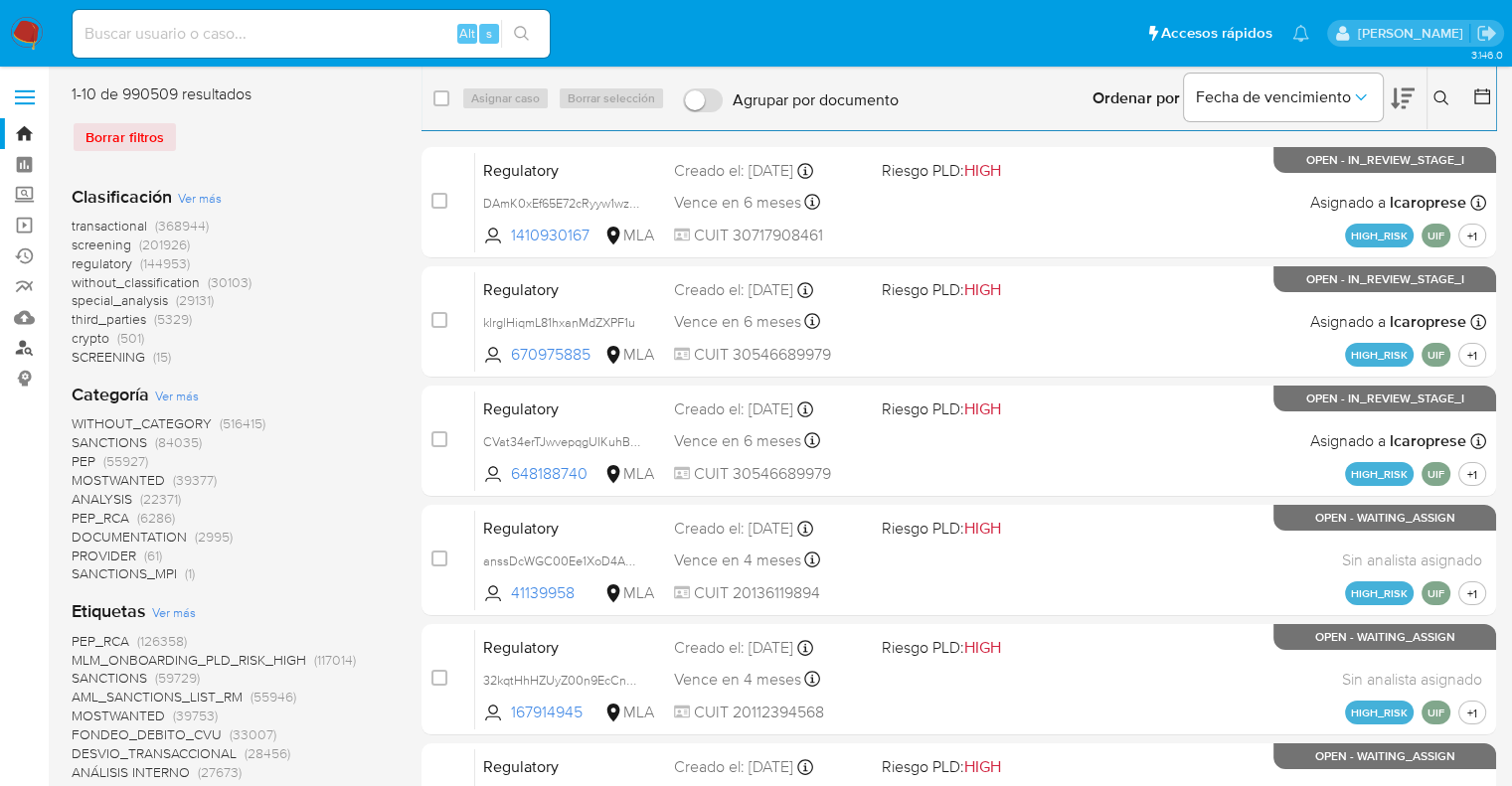 click on "Buscador de personas" at bounding box center (118, 348) 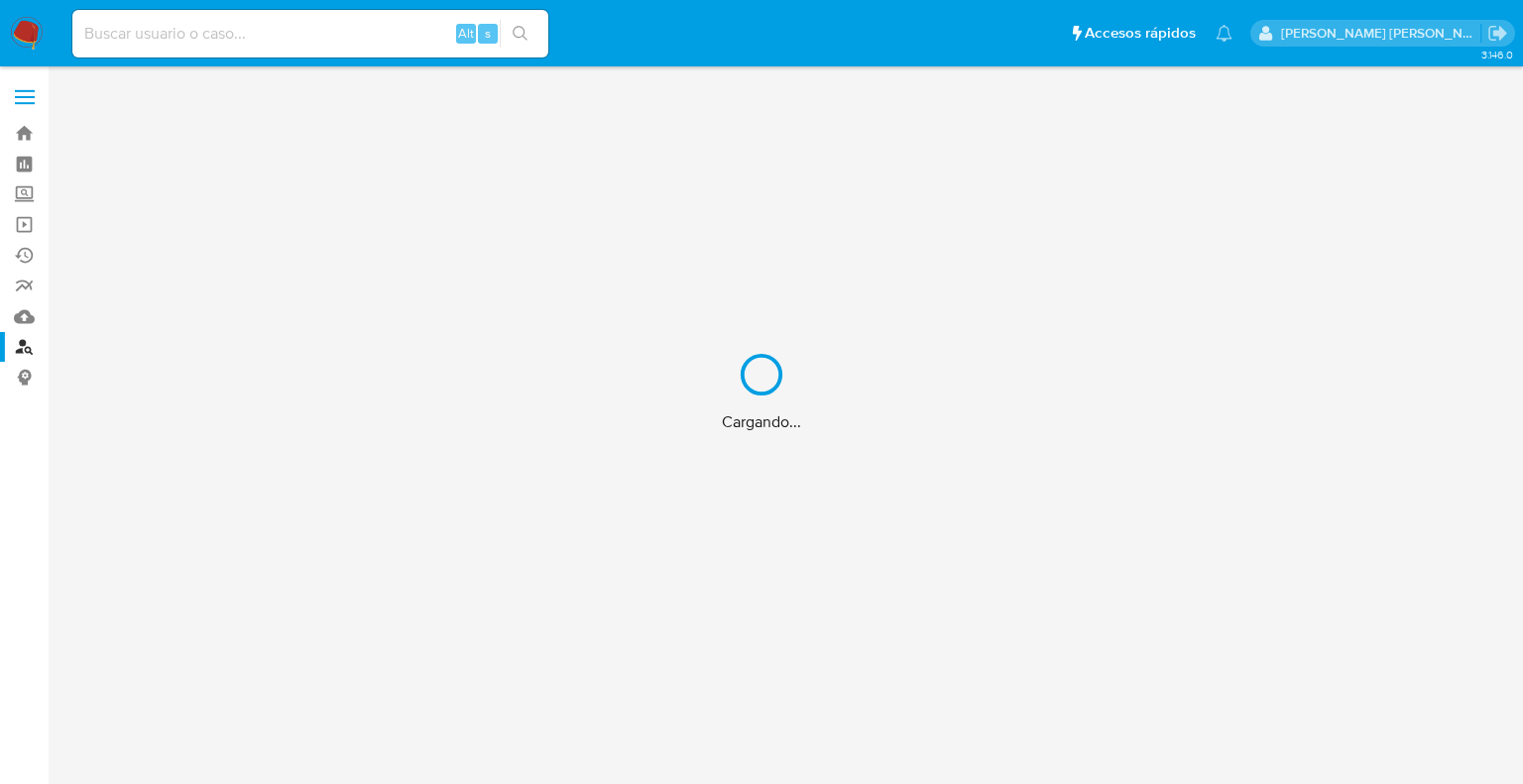 scroll, scrollTop: 0, scrollLeft: 0, axis: both 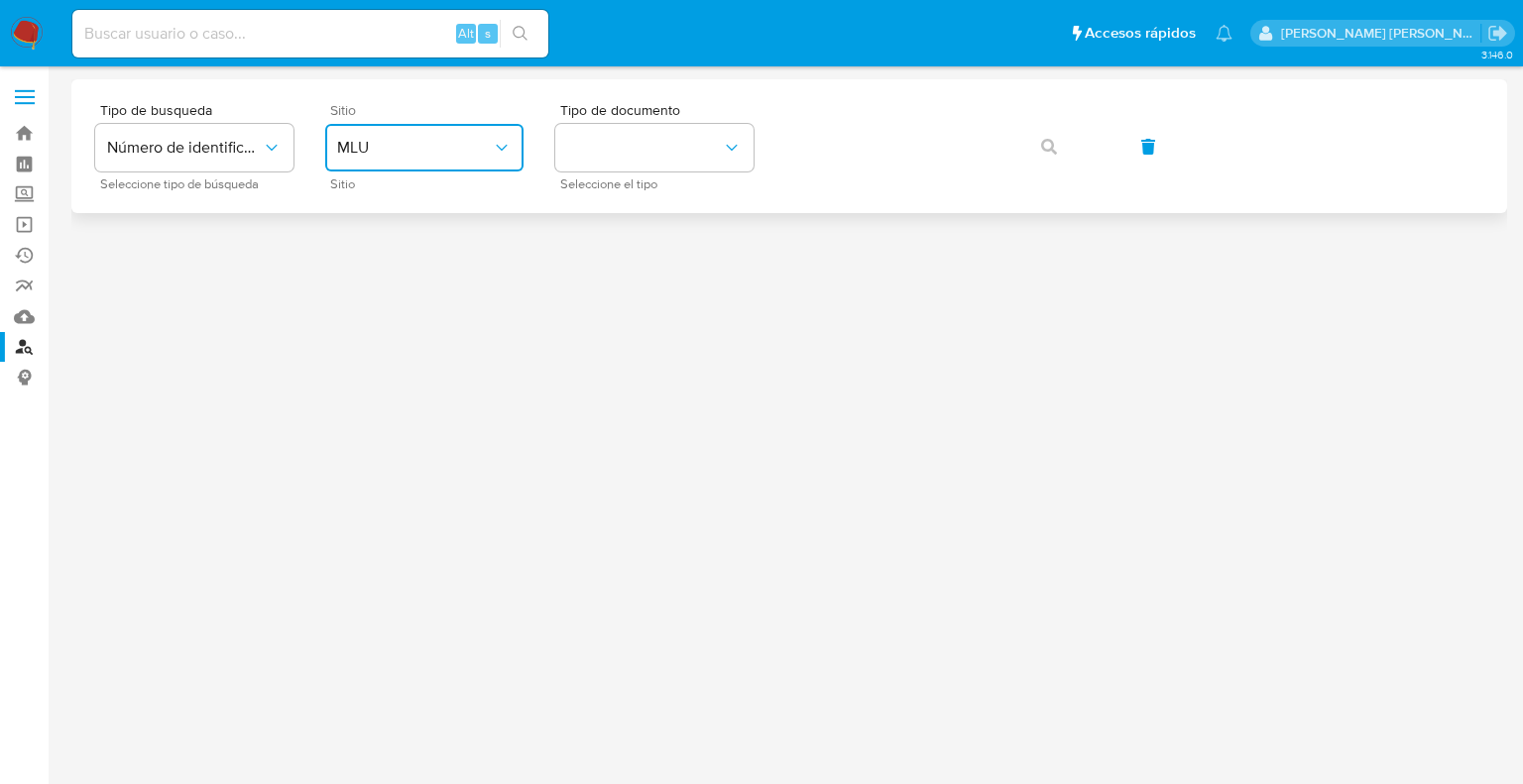 click on "MLU" at bounding box center [414, 148] 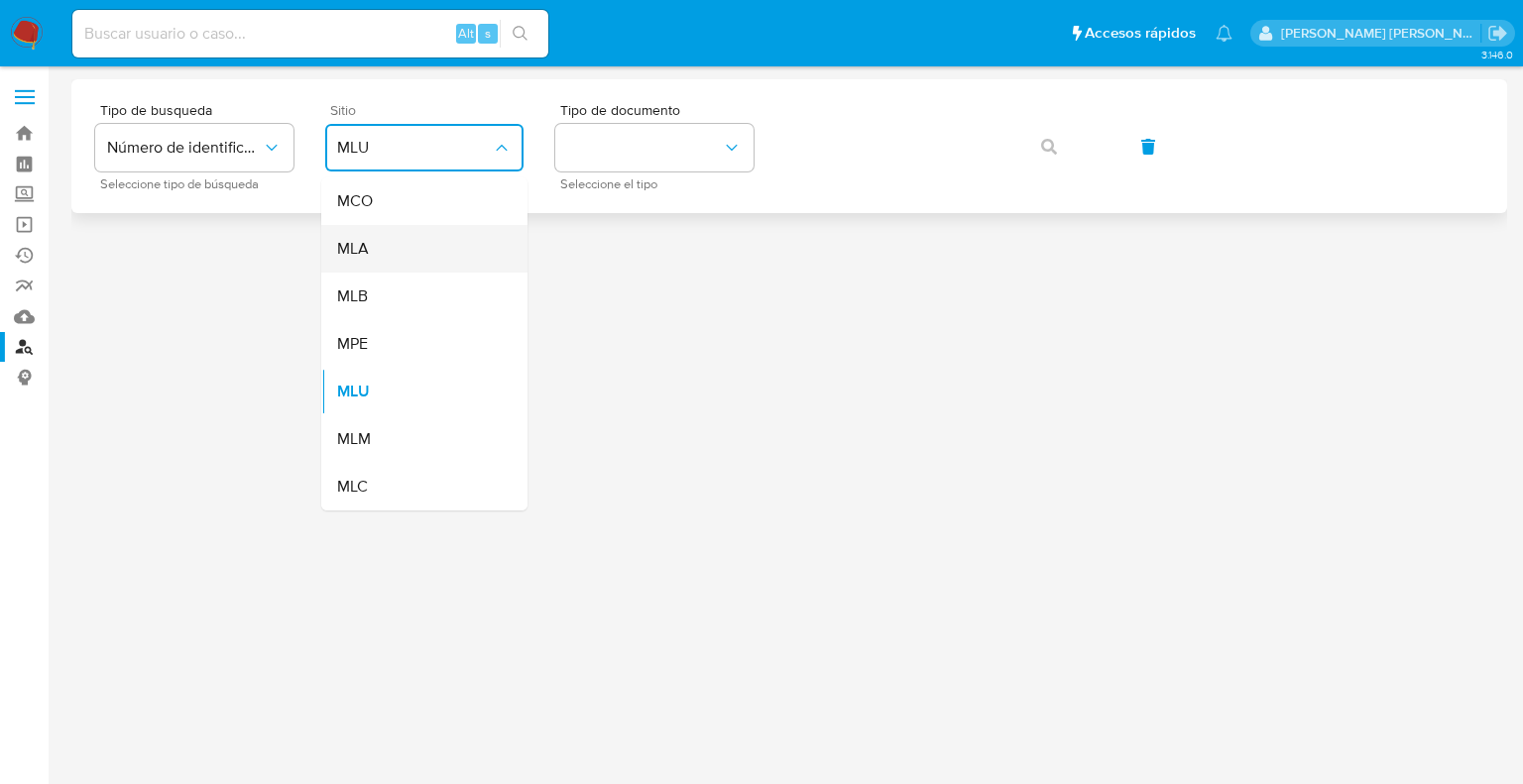 click on "MLA" at bounding box center (418, 249) 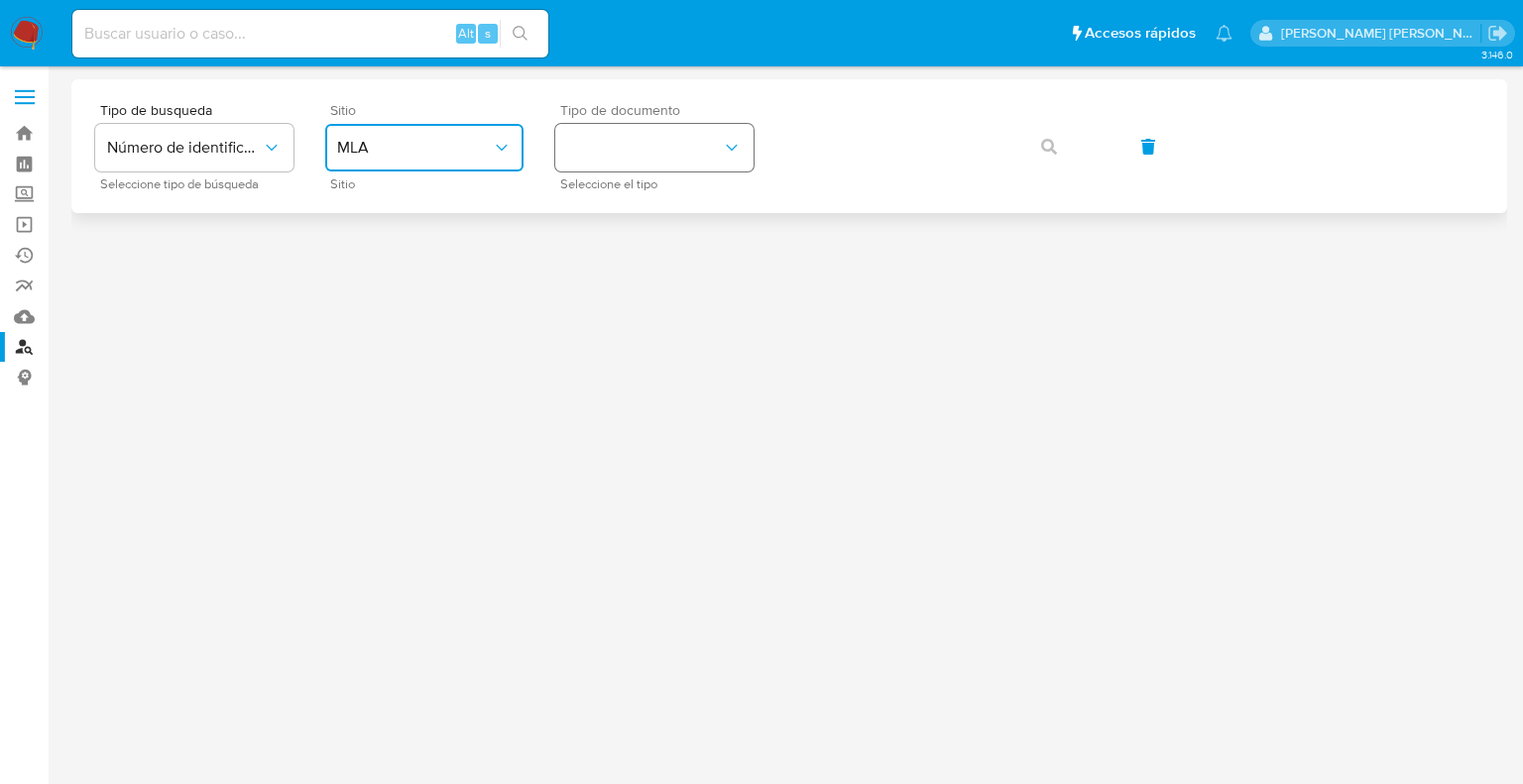 click at bounding box center [654, 148] 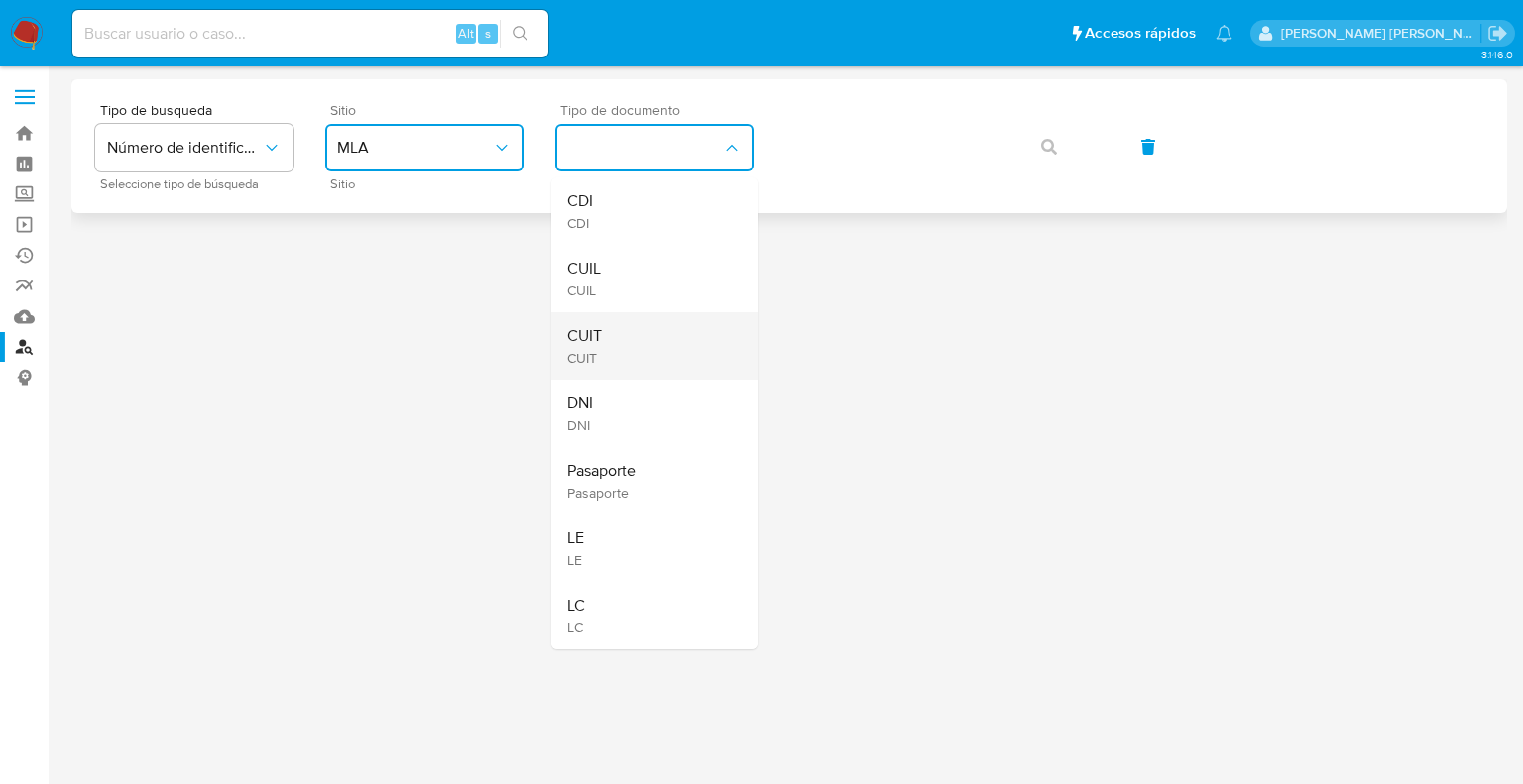 click on "CUIT" at bounding box center [584, 336] 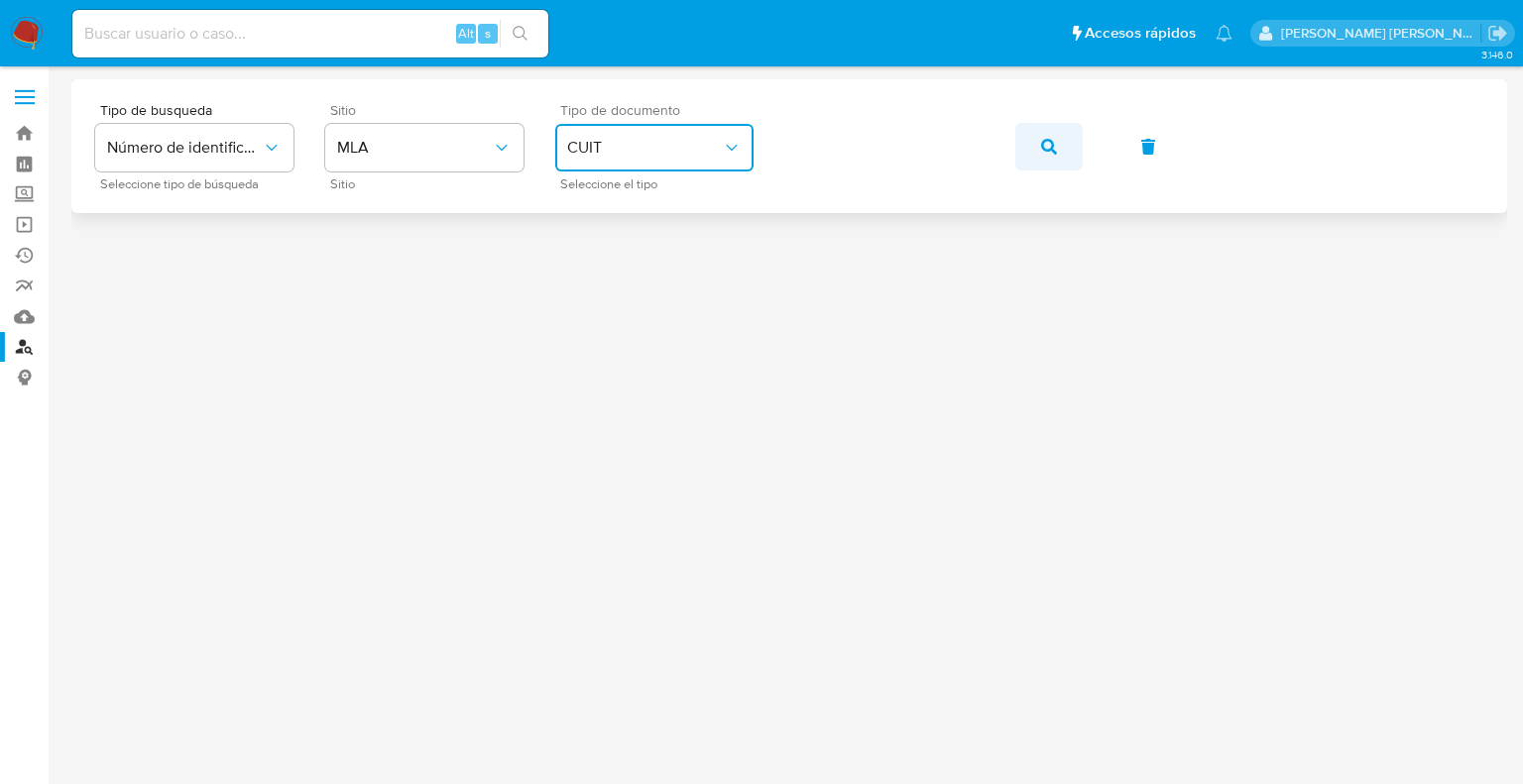 click 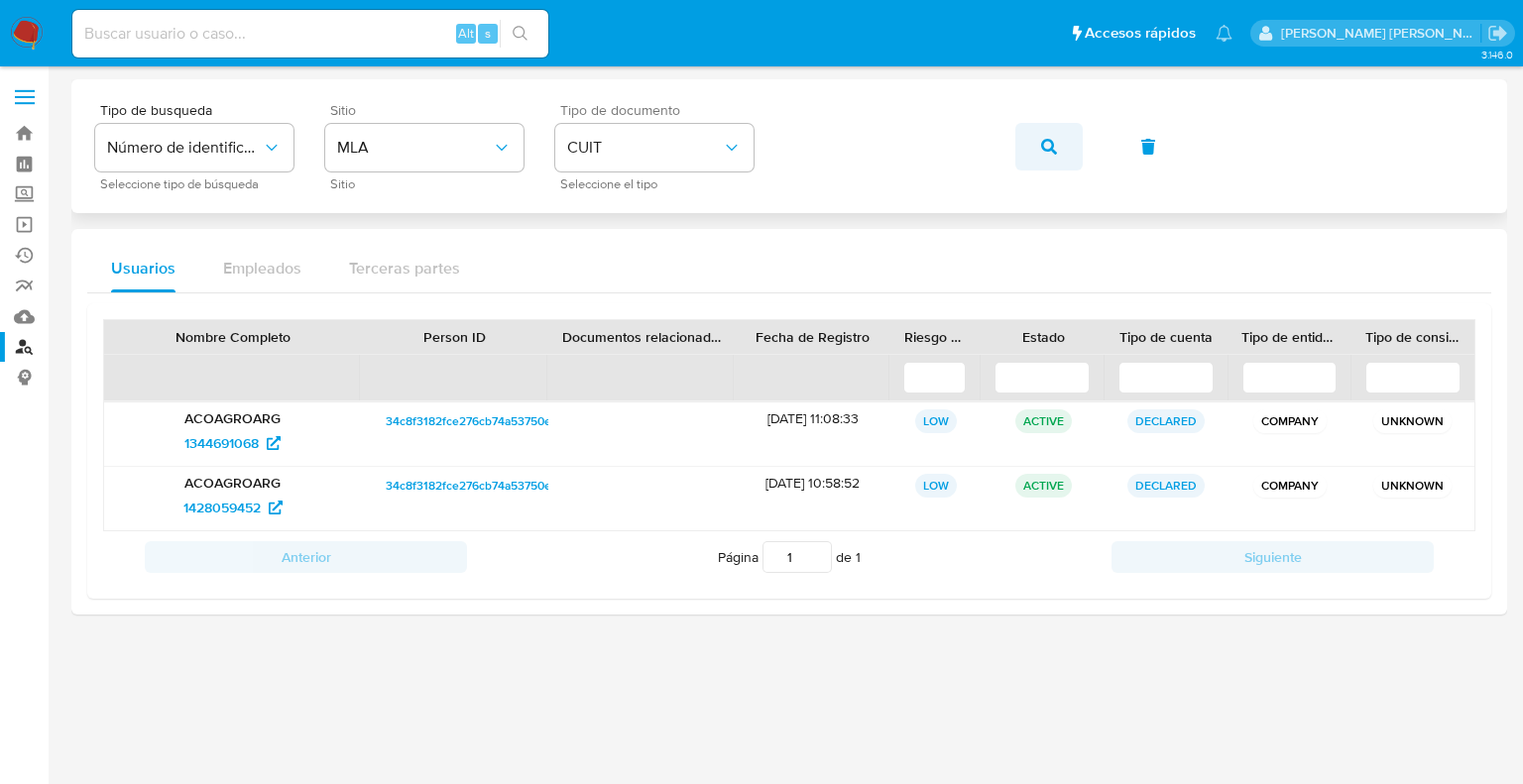 click 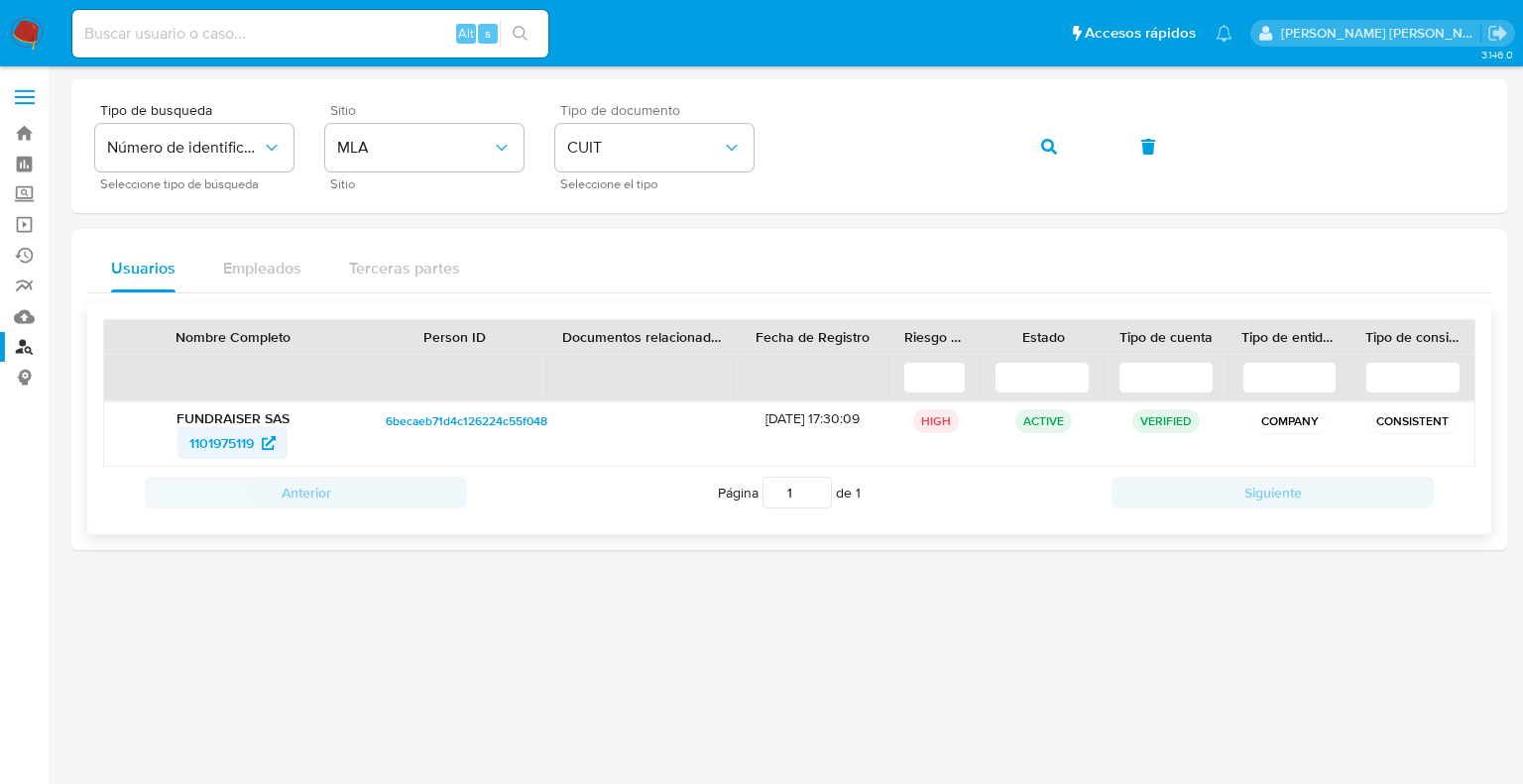 click on "1101975119" at bounding box center [221, 443] 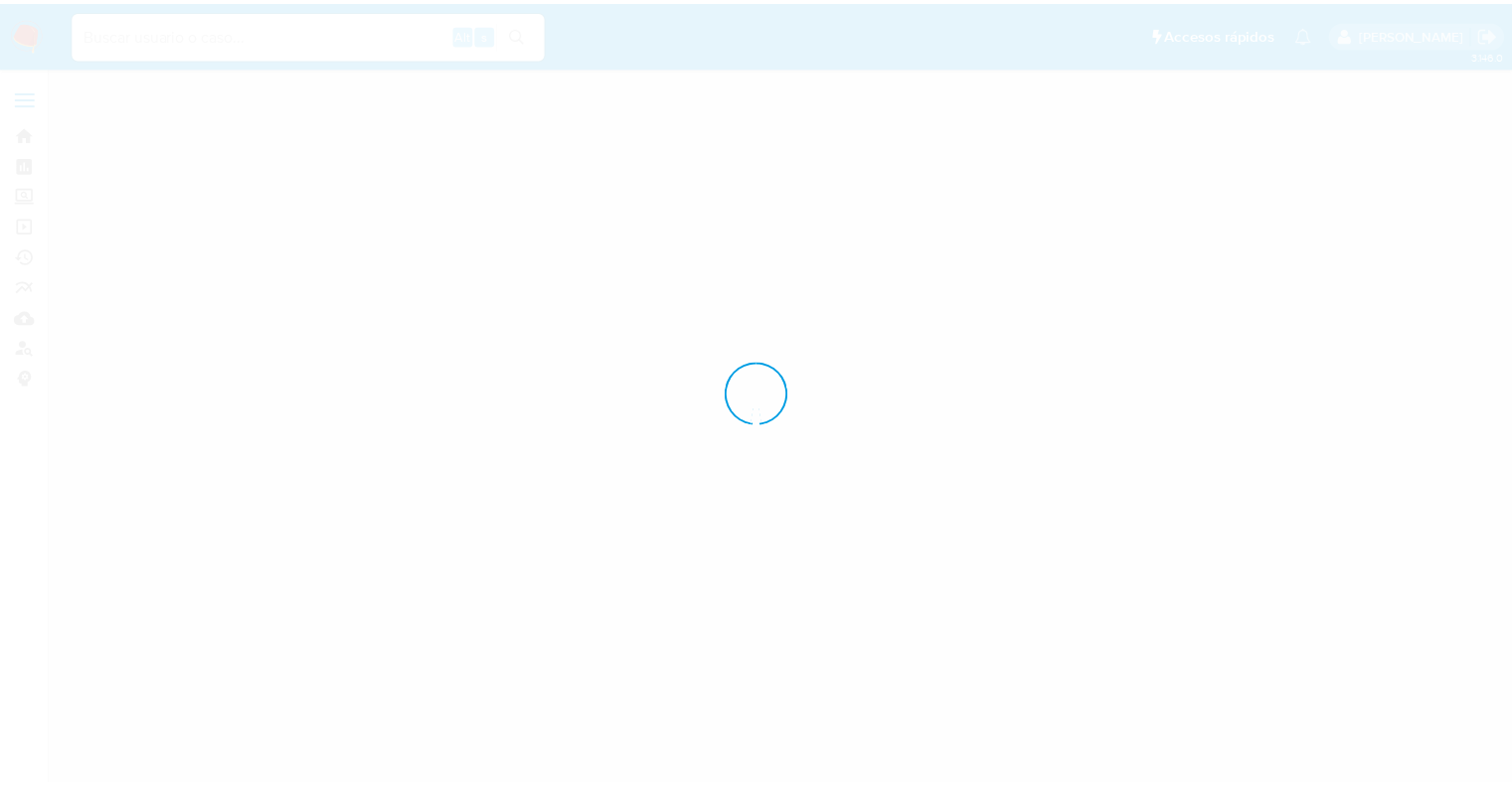 scroll, scrollTop: 0, scrollLeft: 0, axis: both 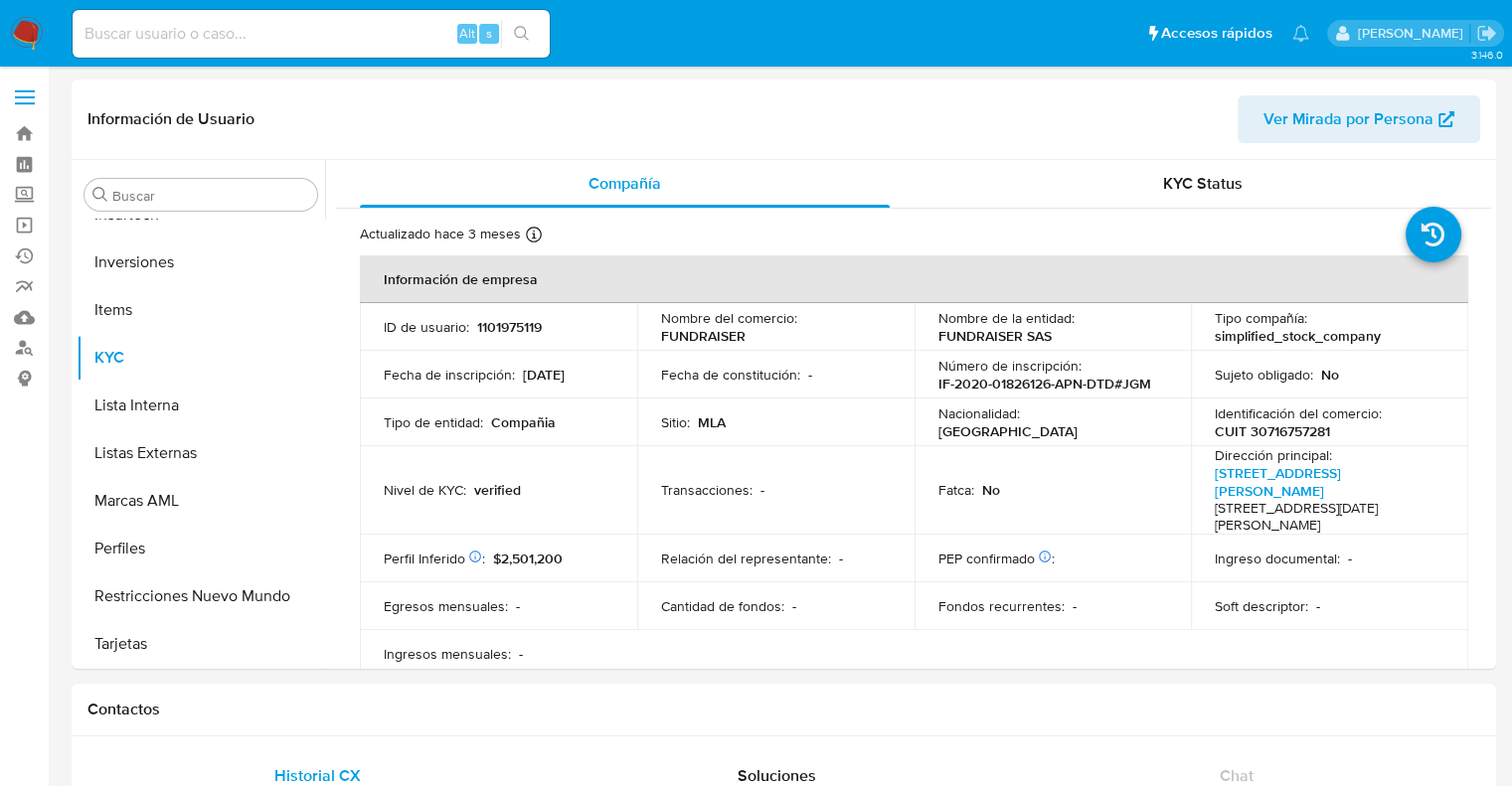select on "10" 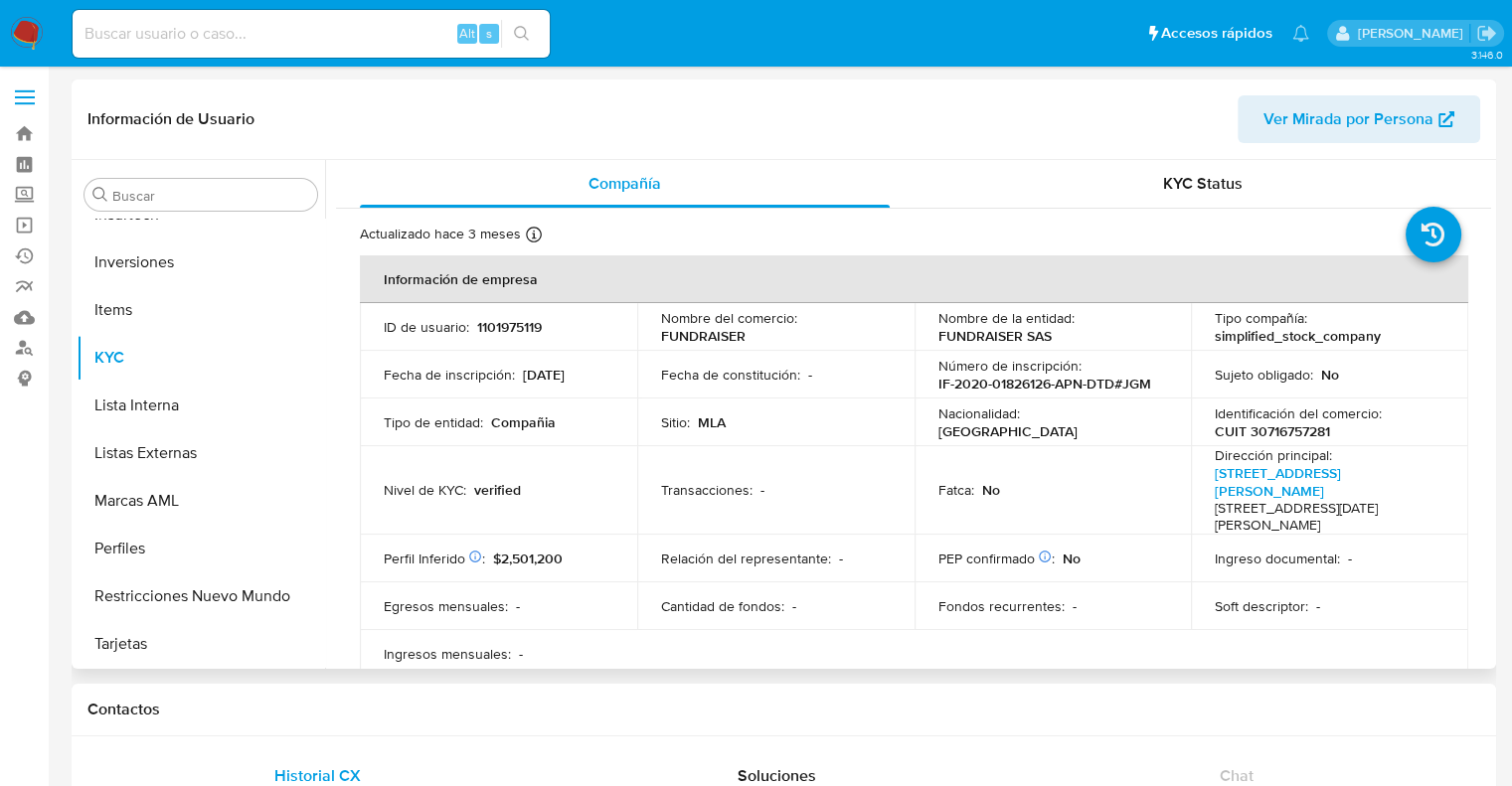 click on "1101975119" at bounding box center (509, 327) 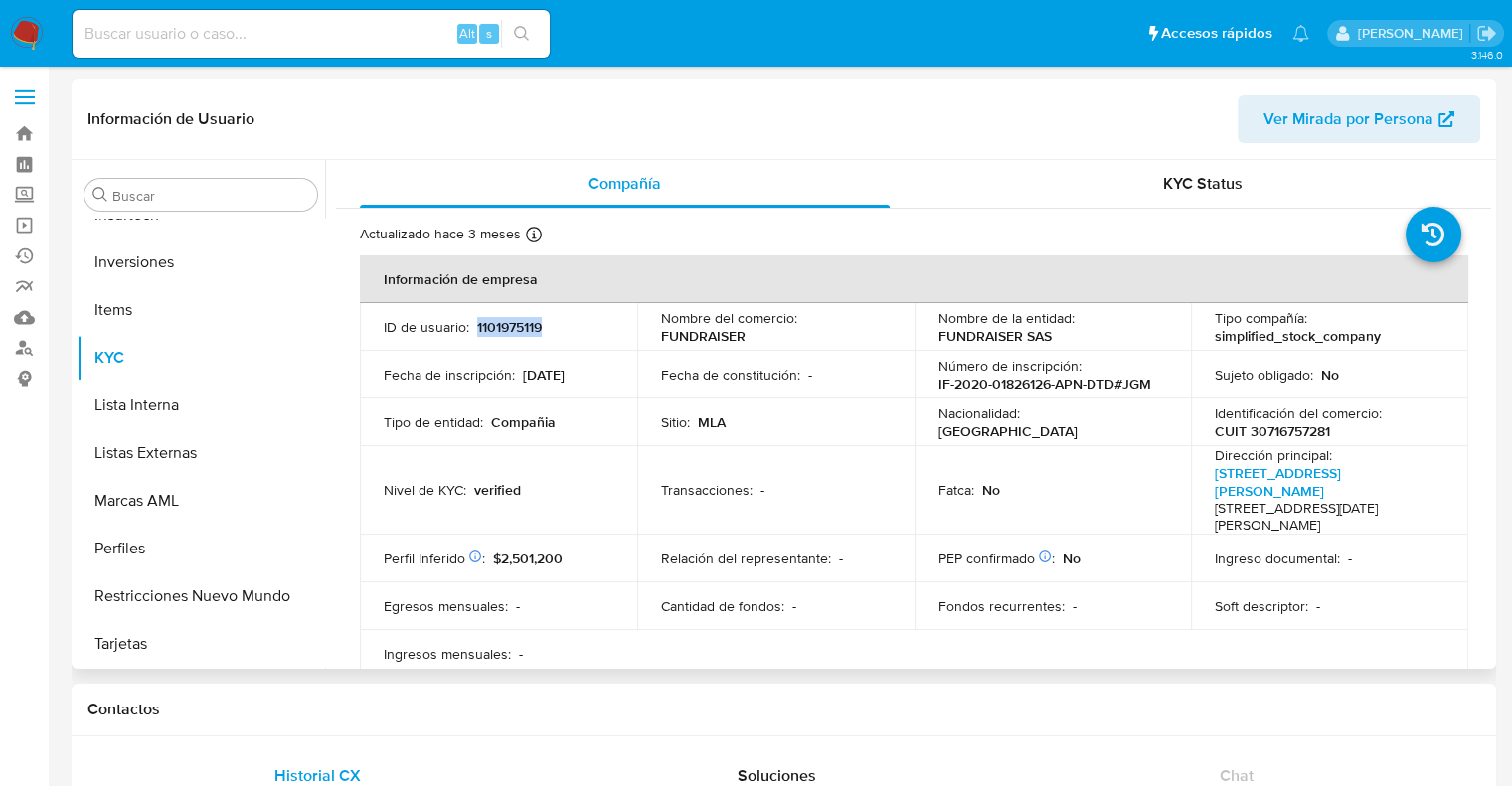 click on "1101975119" at bounding box center (509, 327) 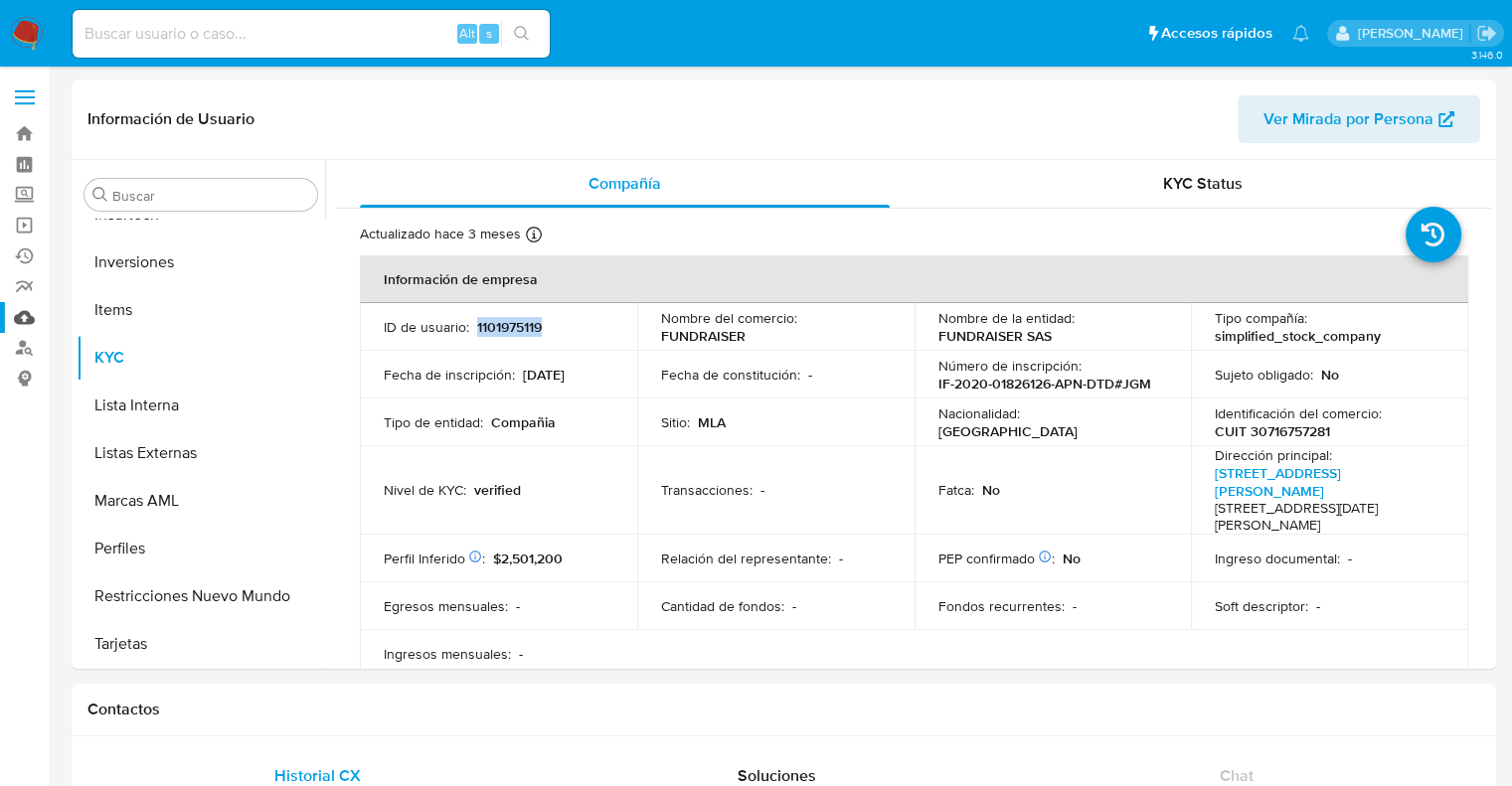 click on "Mulan" at bounding box center (118, 317) 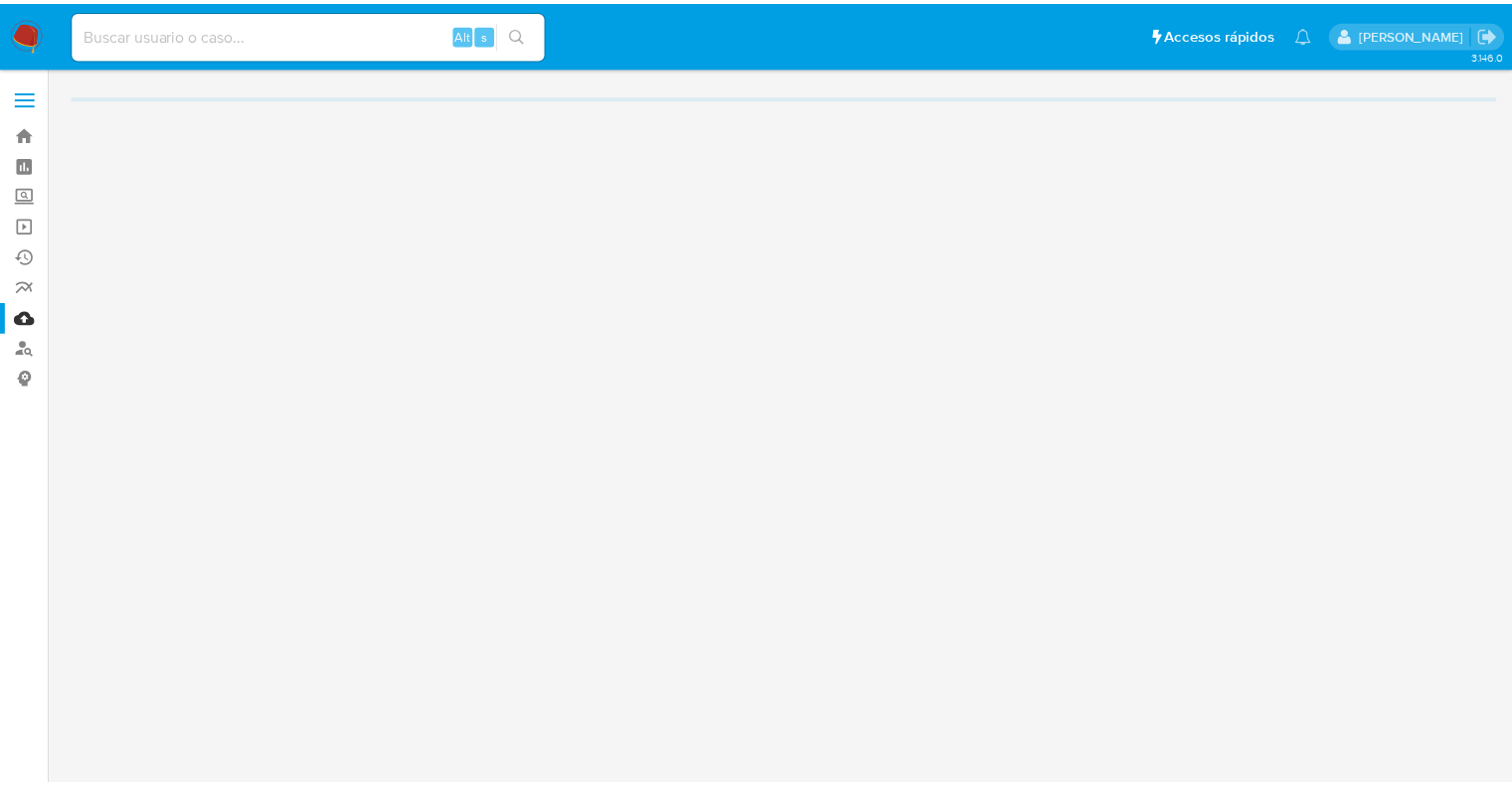 scroll, scrollTop: 0, scrollLeft: 0, axis: both 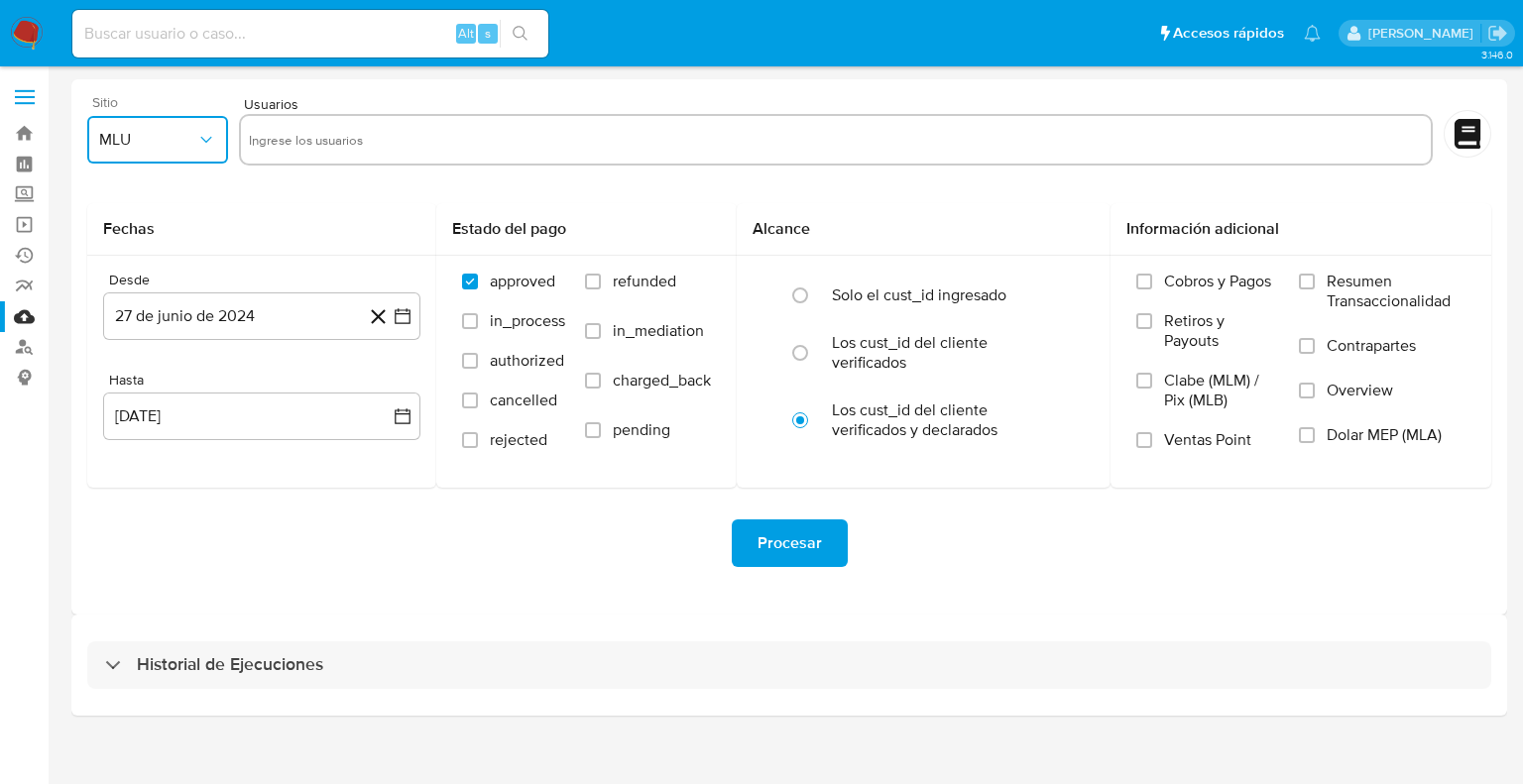 click on "MLU" at bounding box center (148, 140) 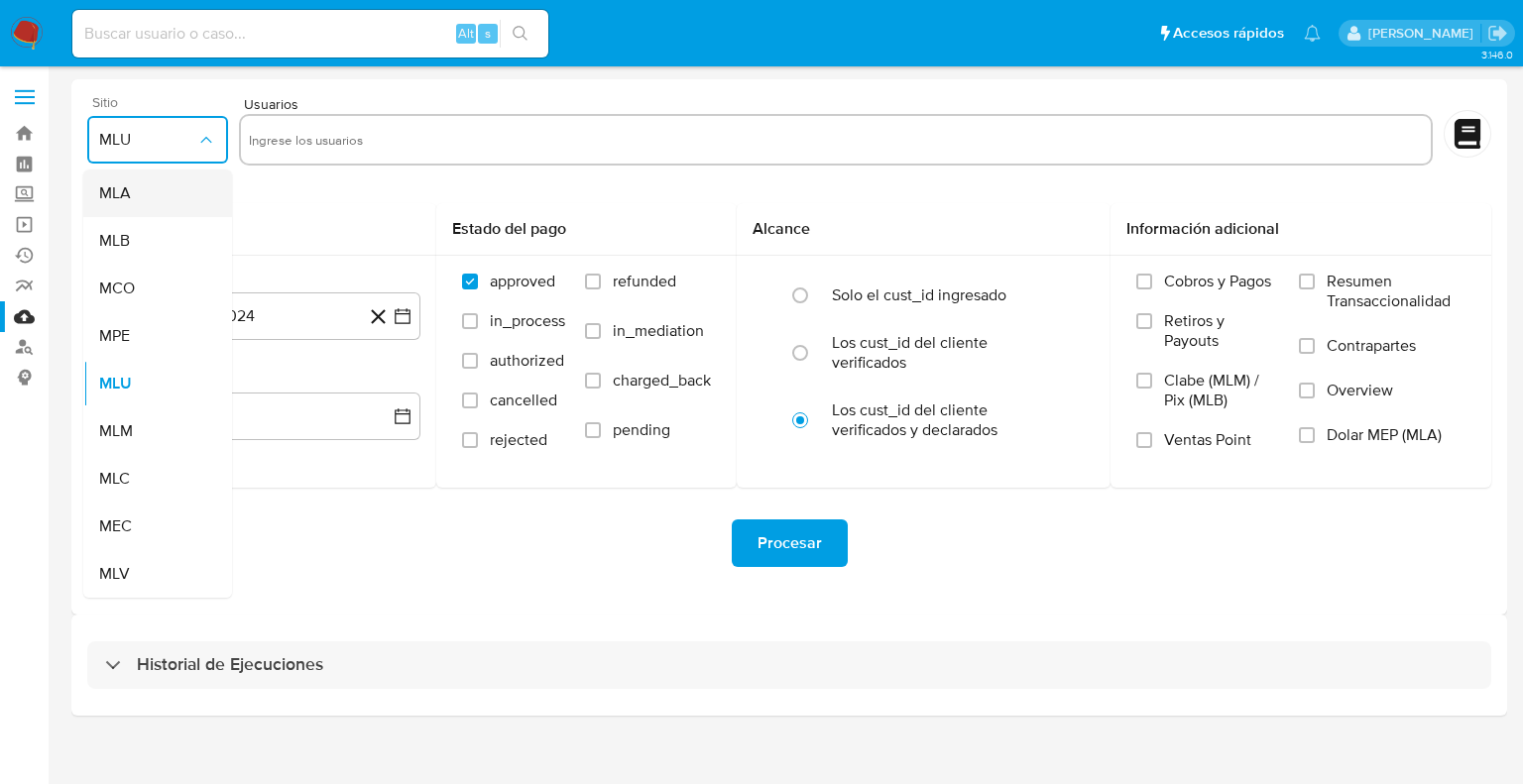 click on "MLA" at bounding box center [152, 193] 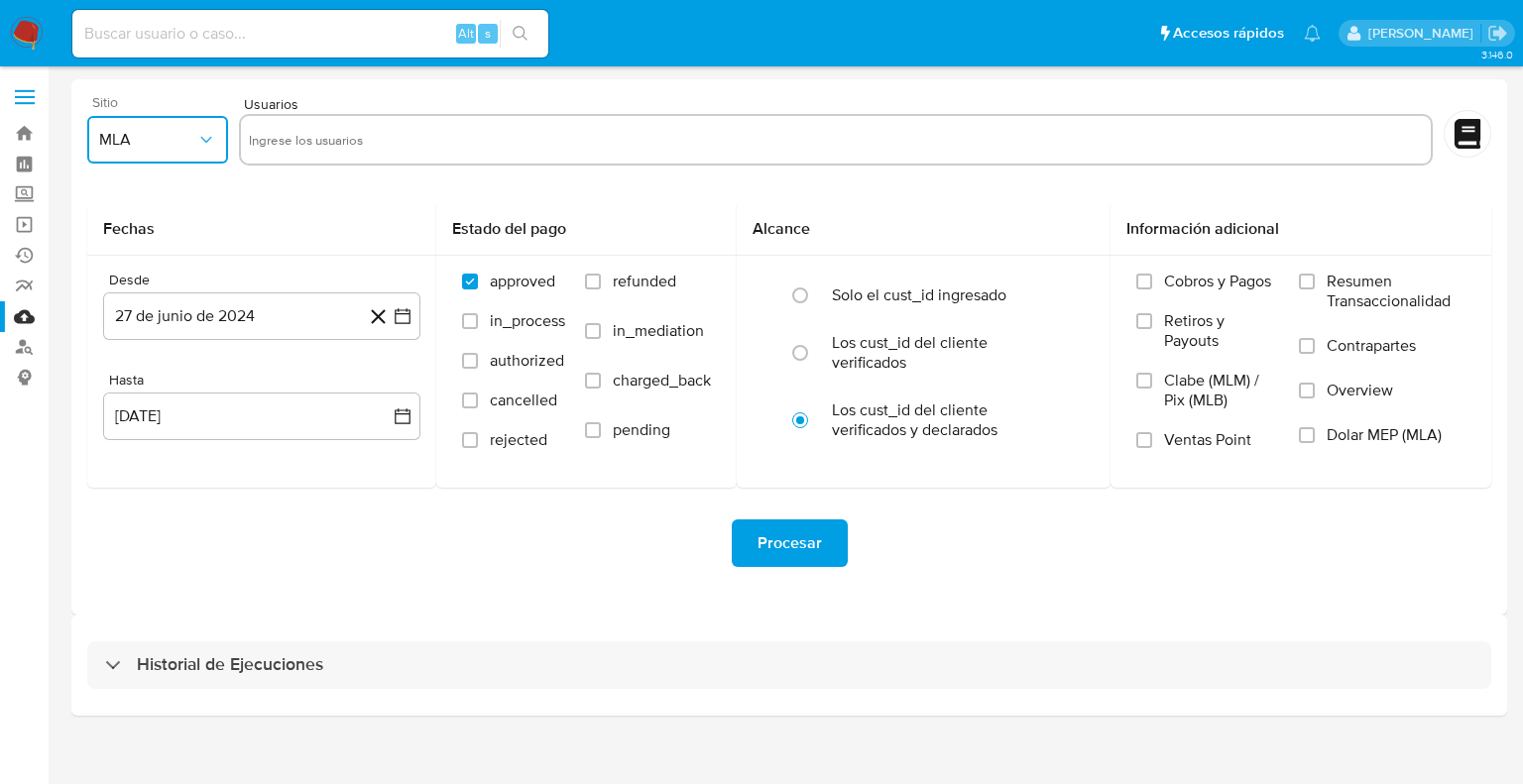 click at bounding box center (836, 140) 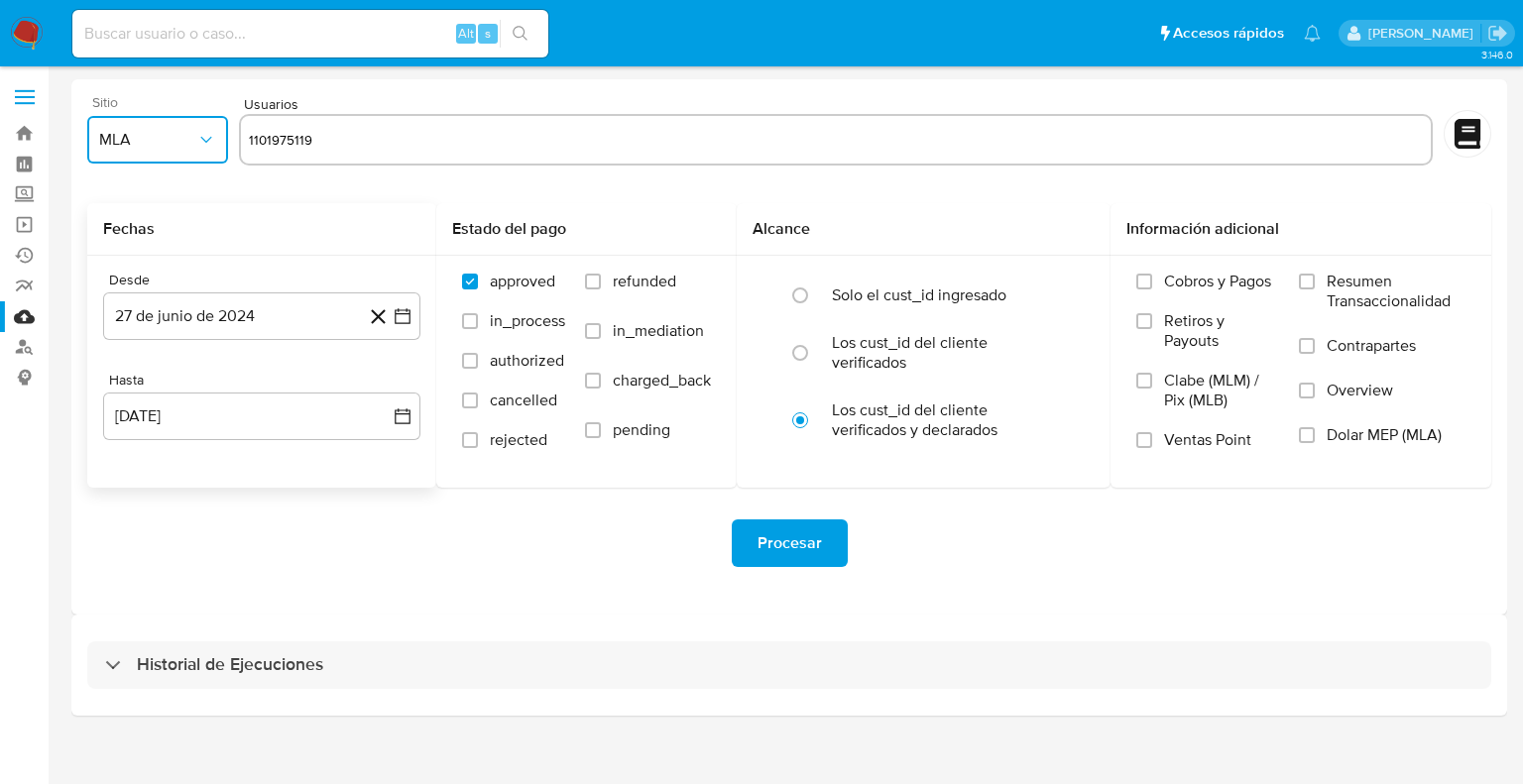 type on "1101975119" 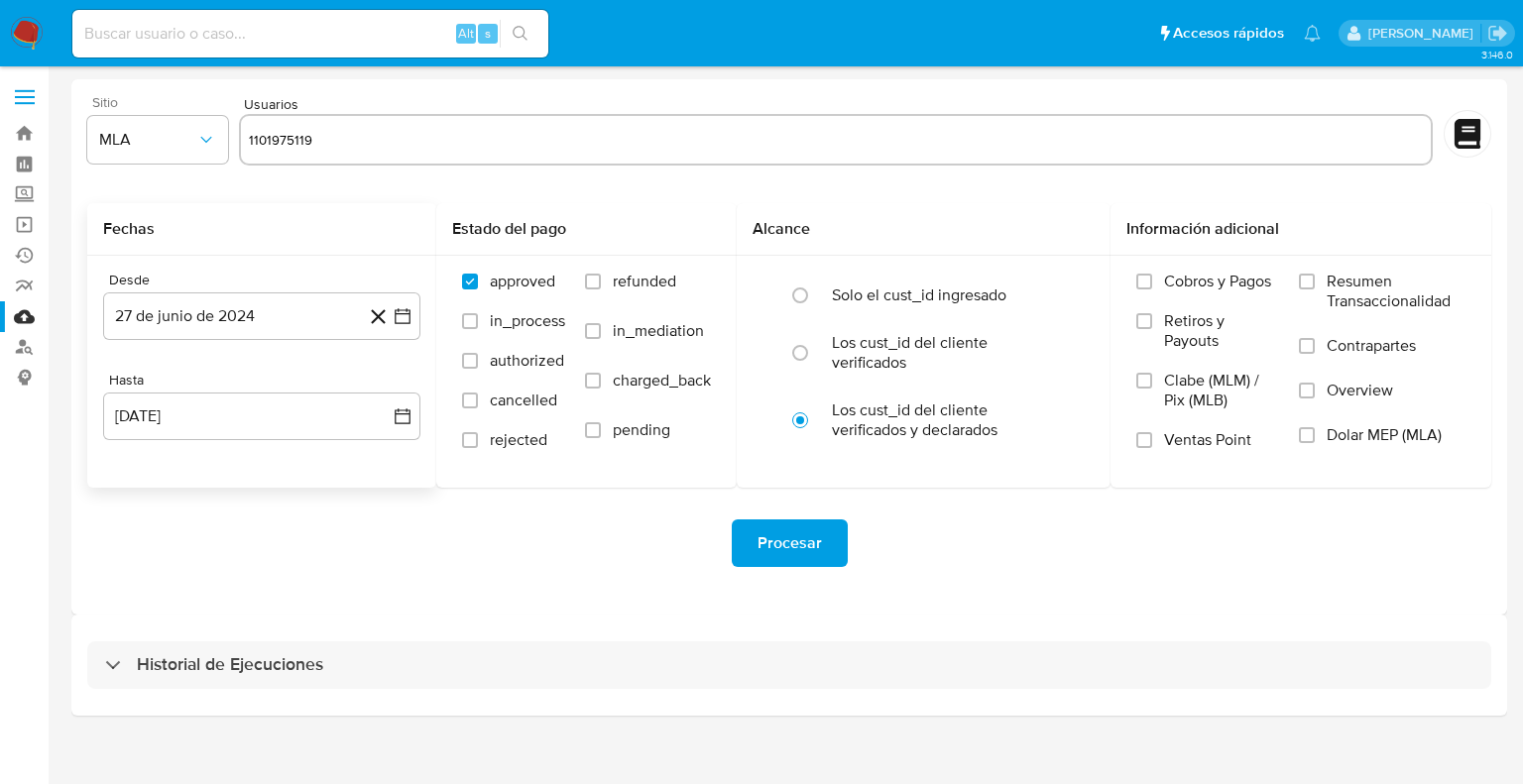 type 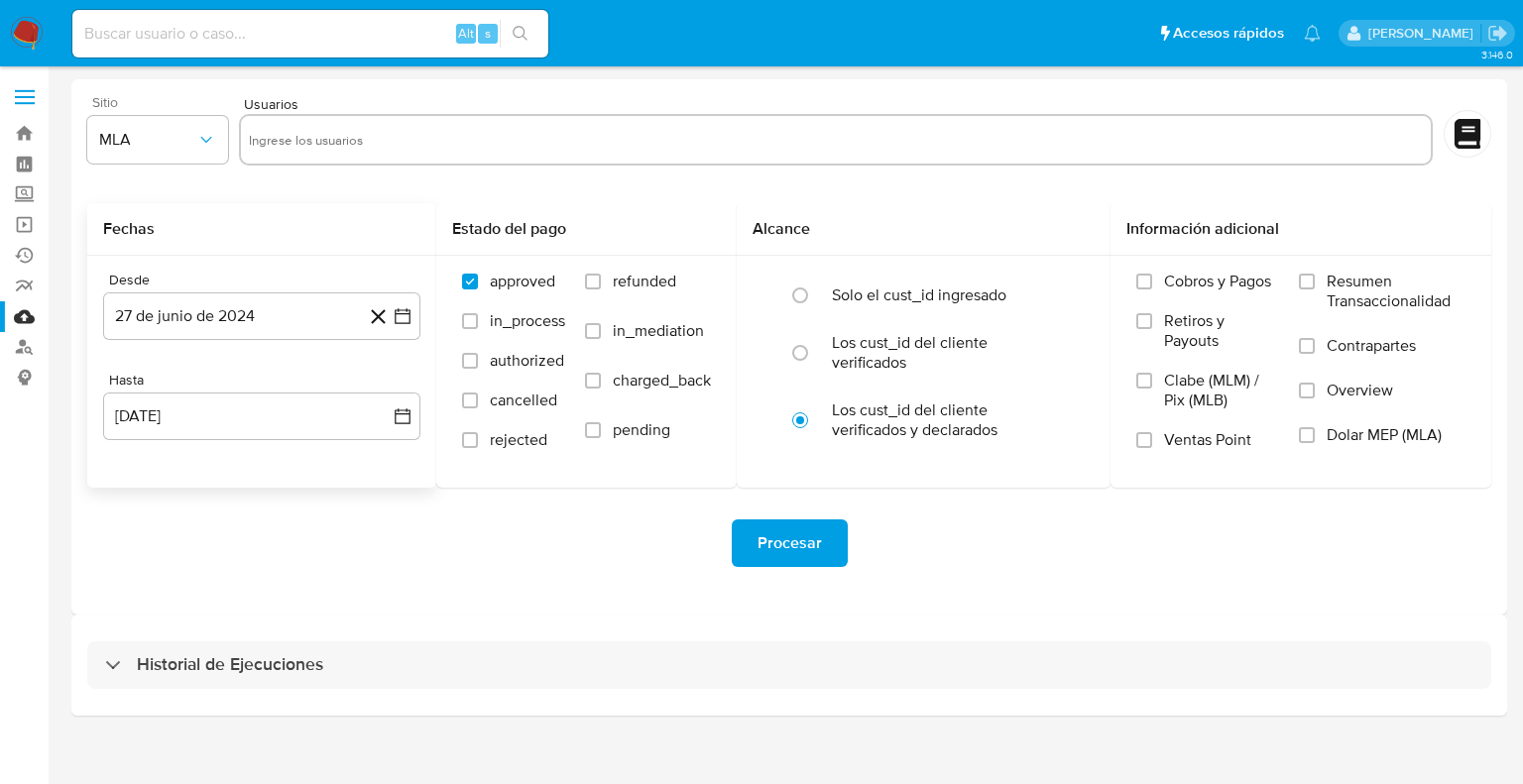 drag, startPoint x: 381, startPoint y: 234, endPoint x: 373, endPoint y: 216, distance: 19.697716 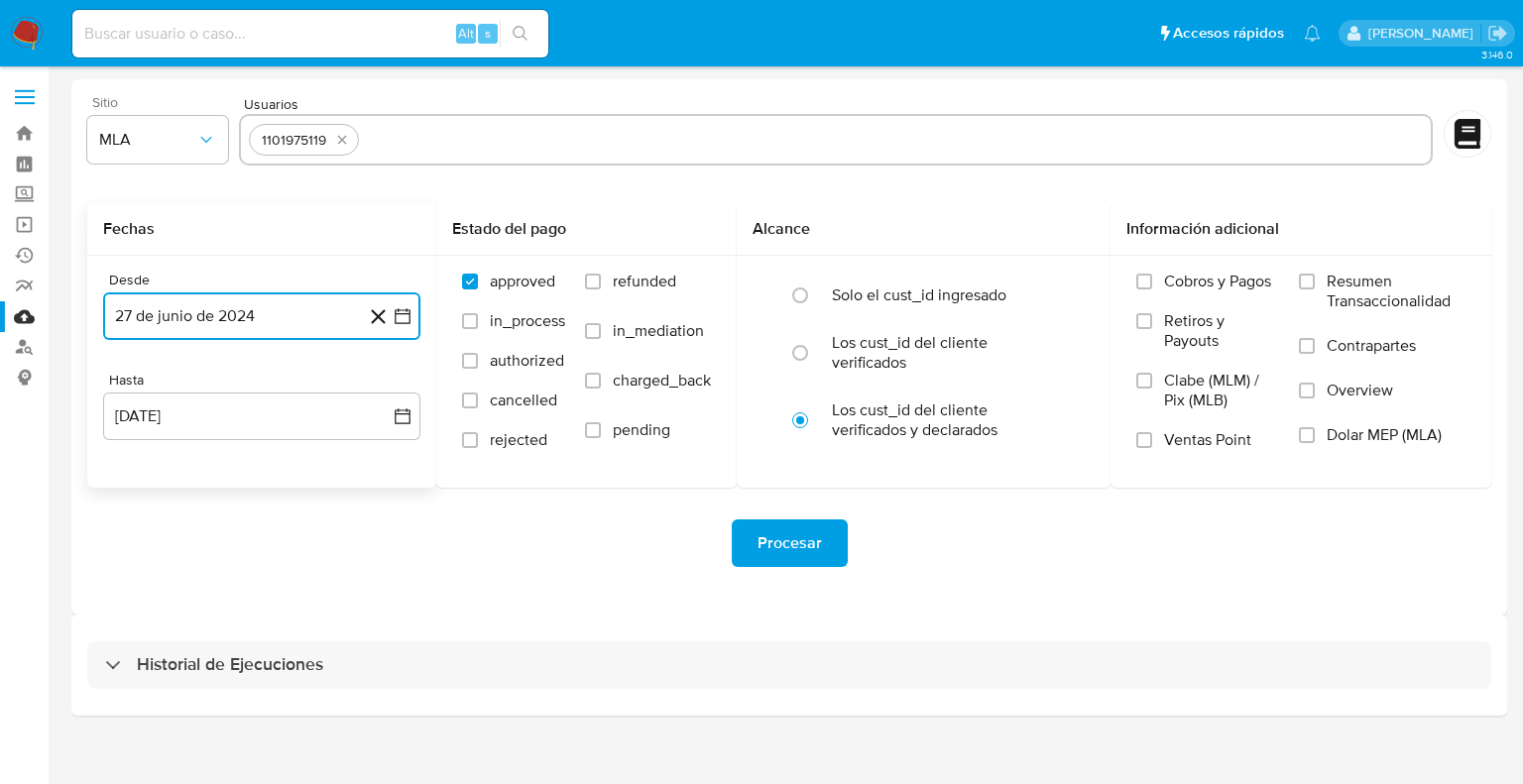 click 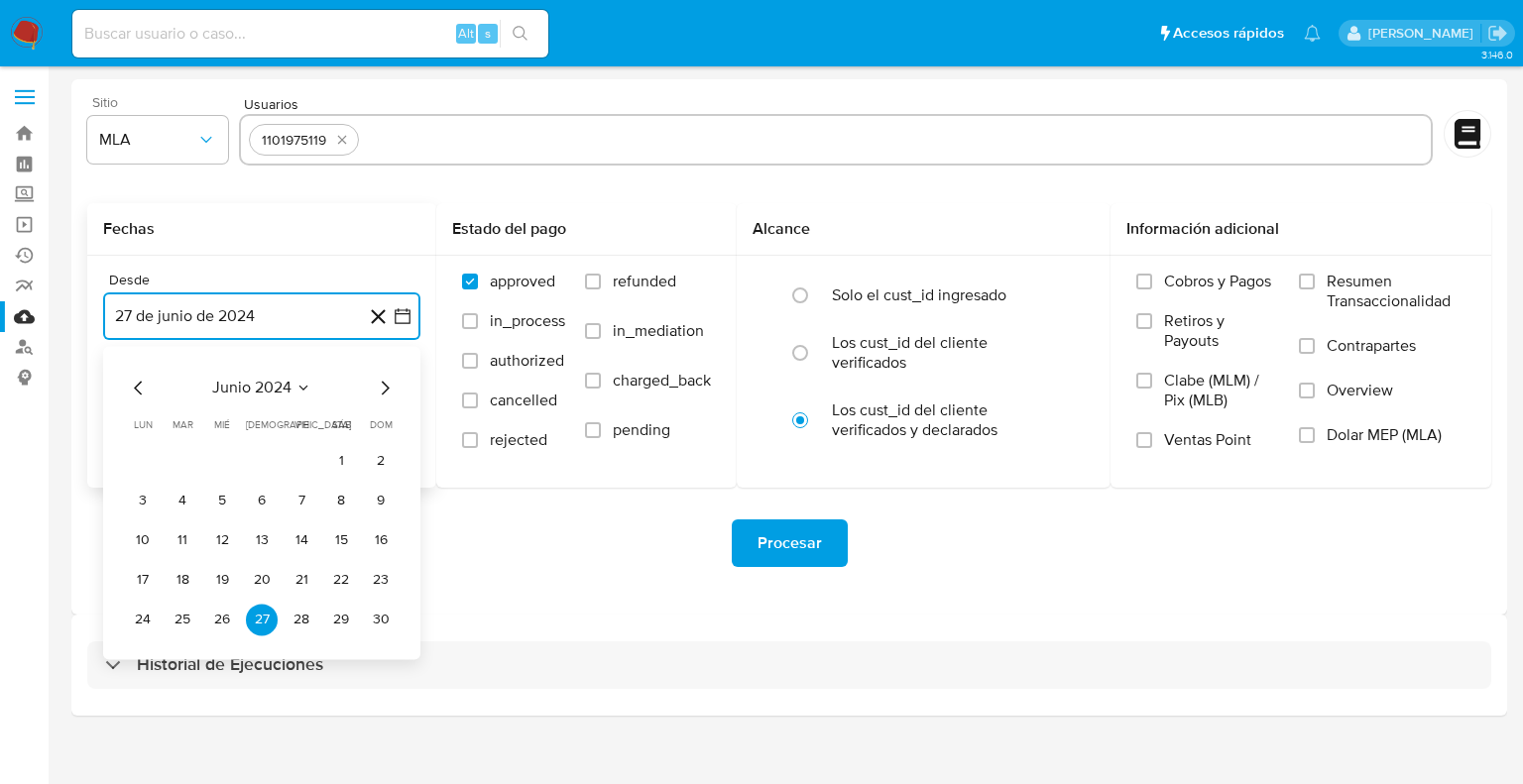 click 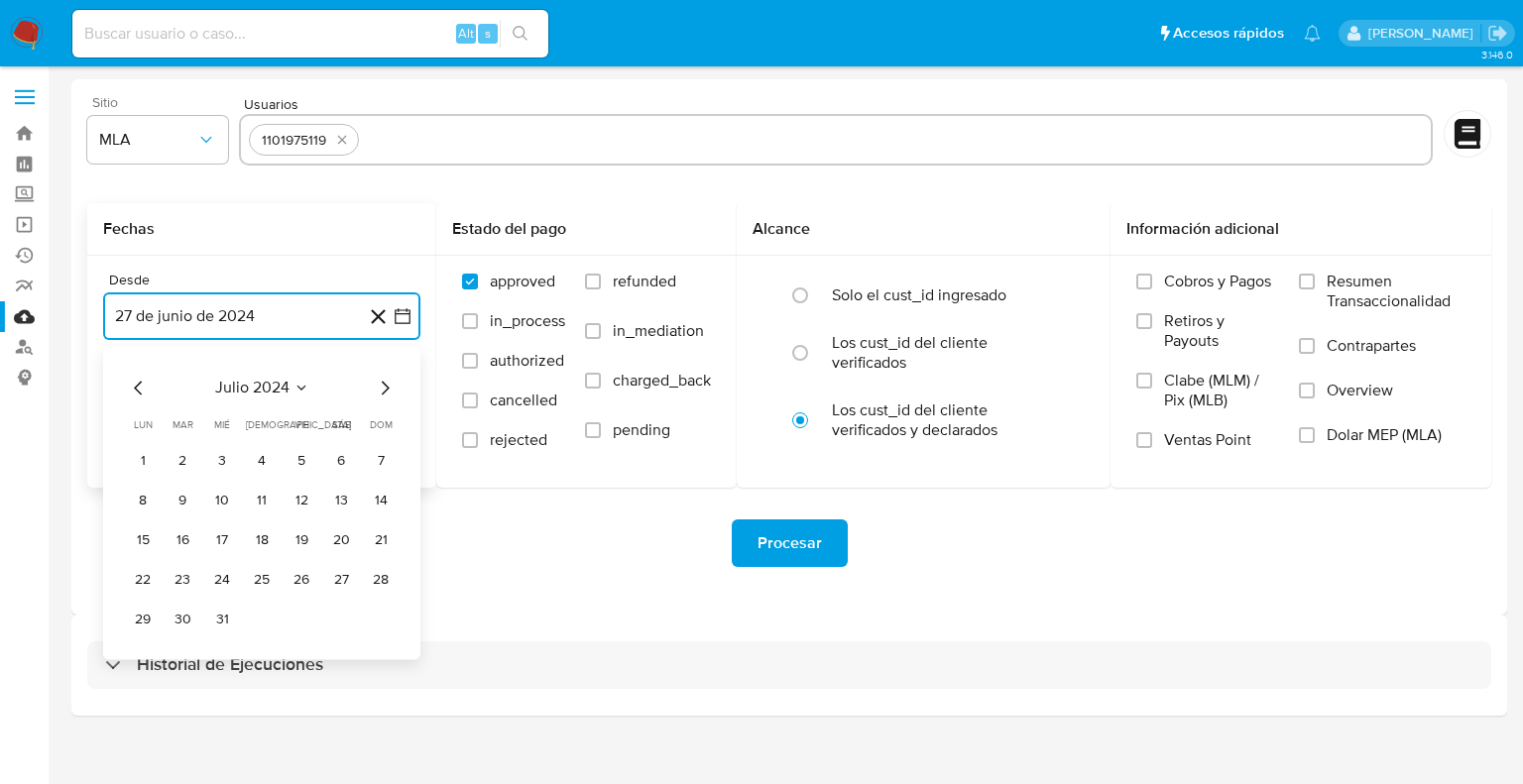 click 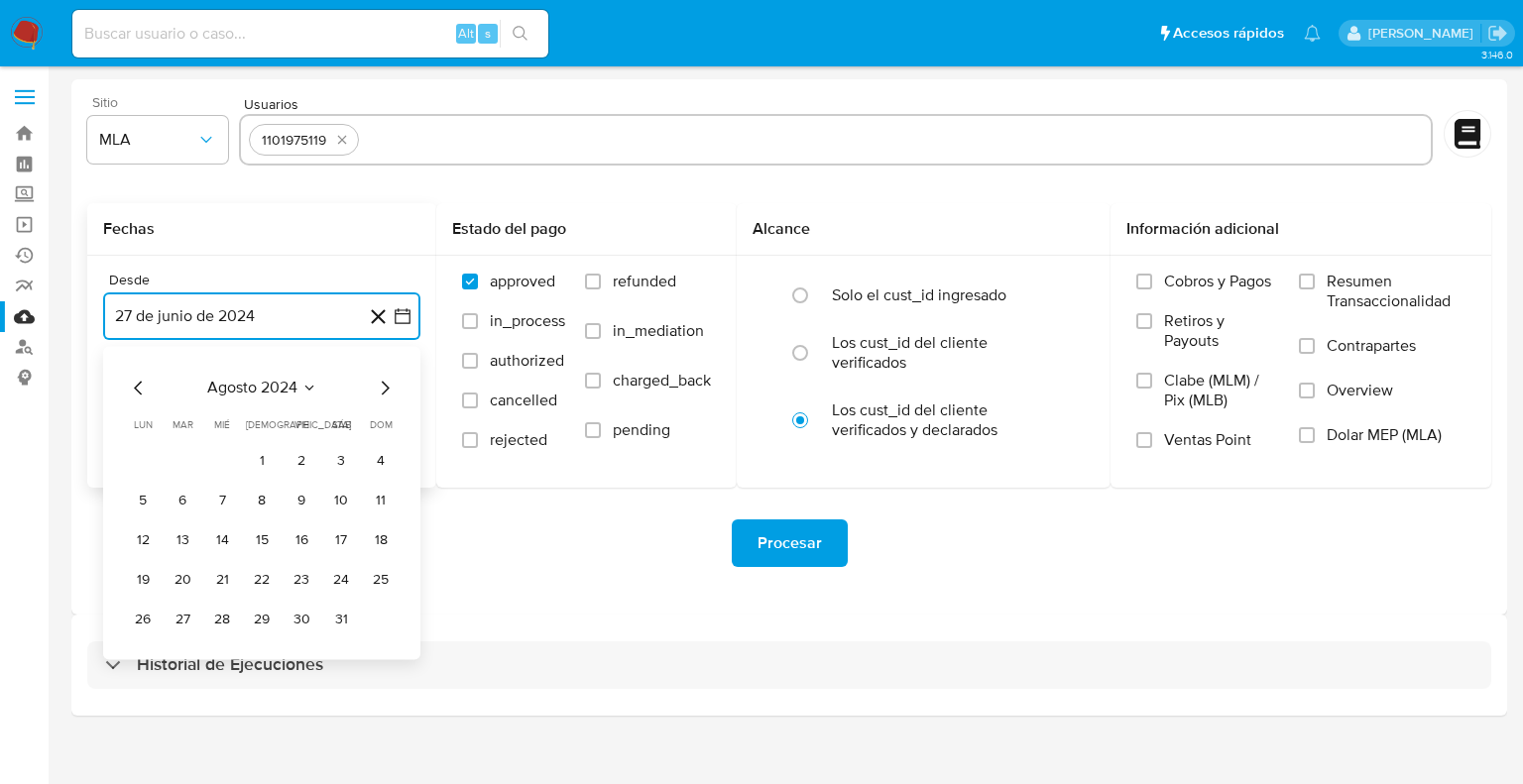click 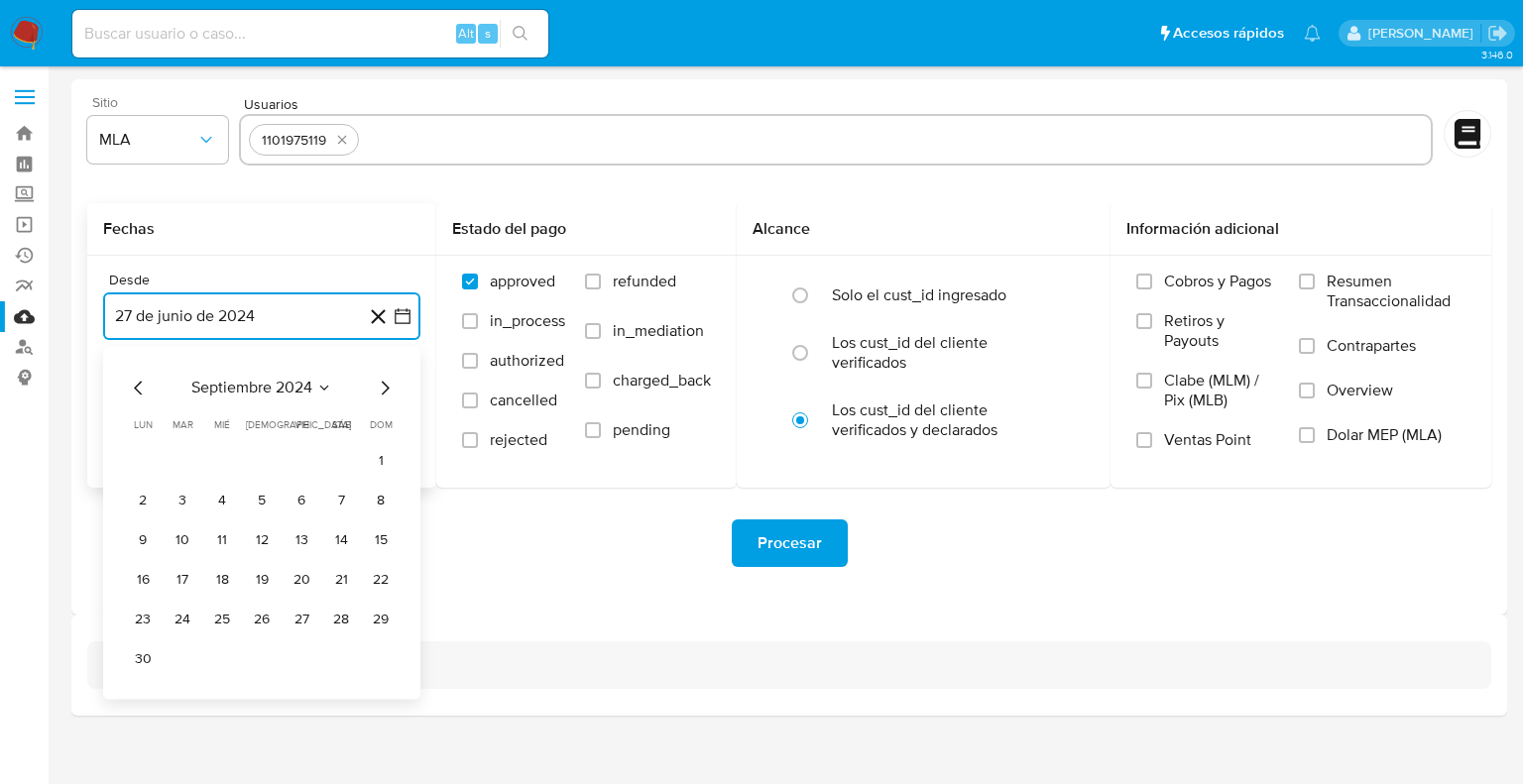 click 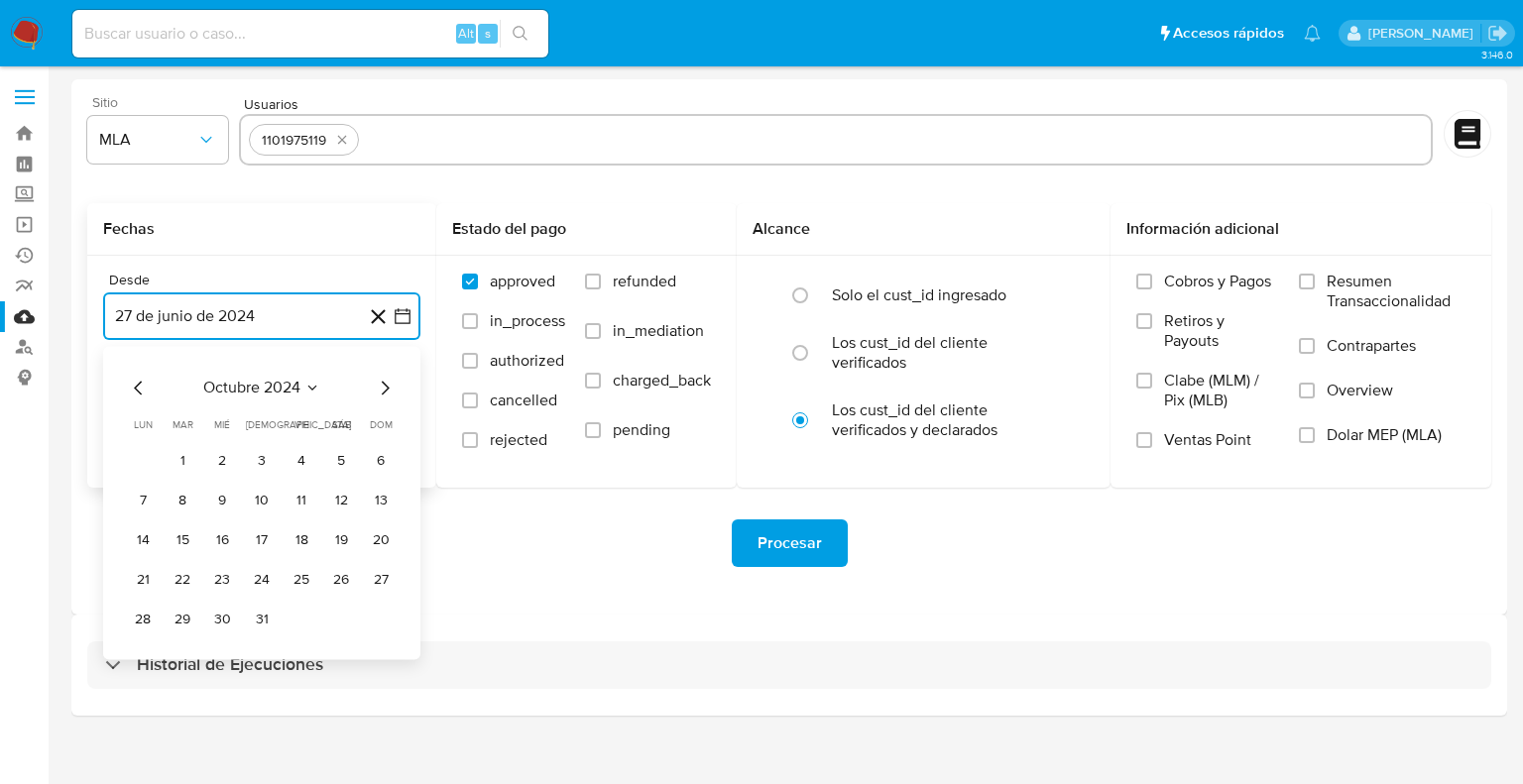 click 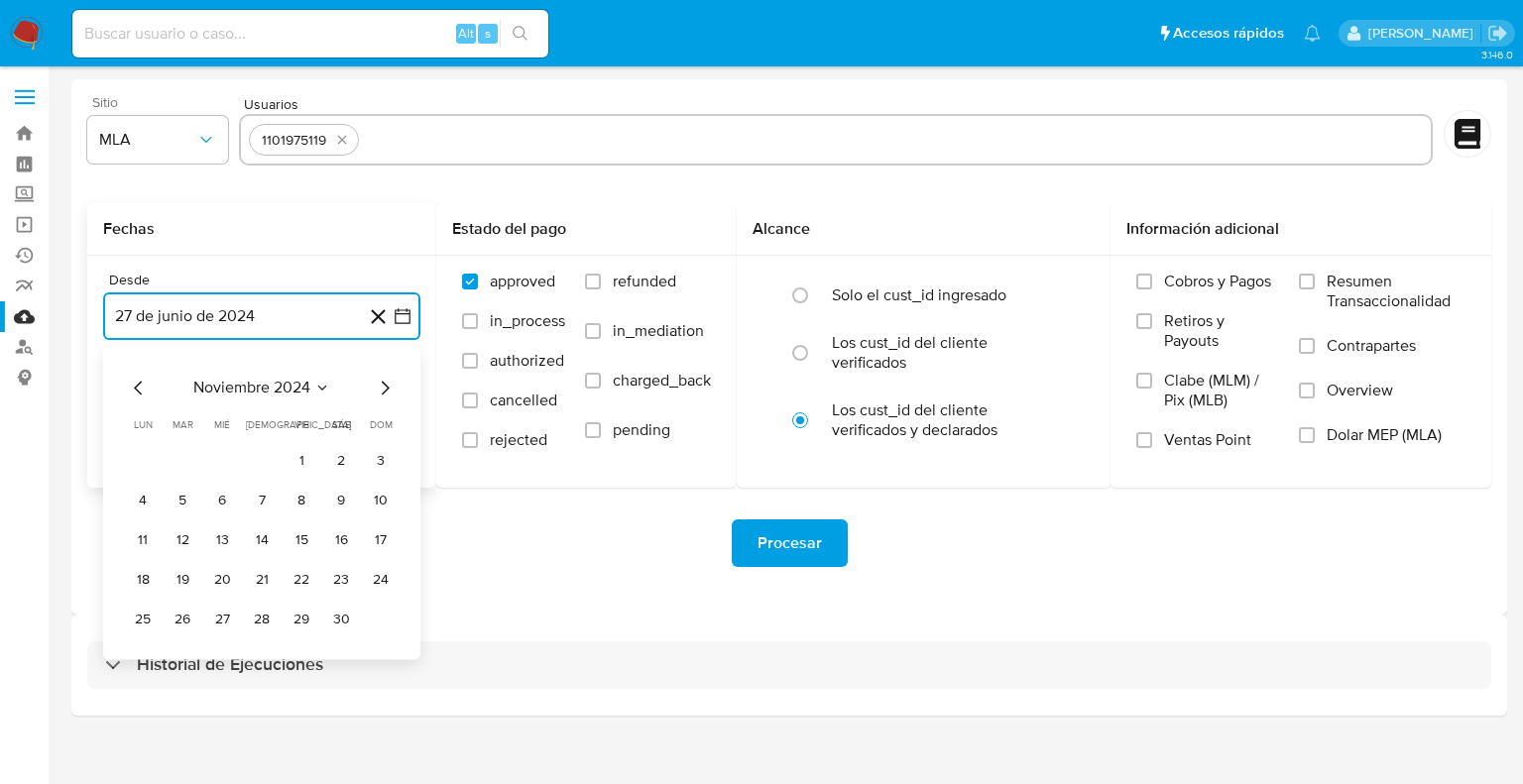 click 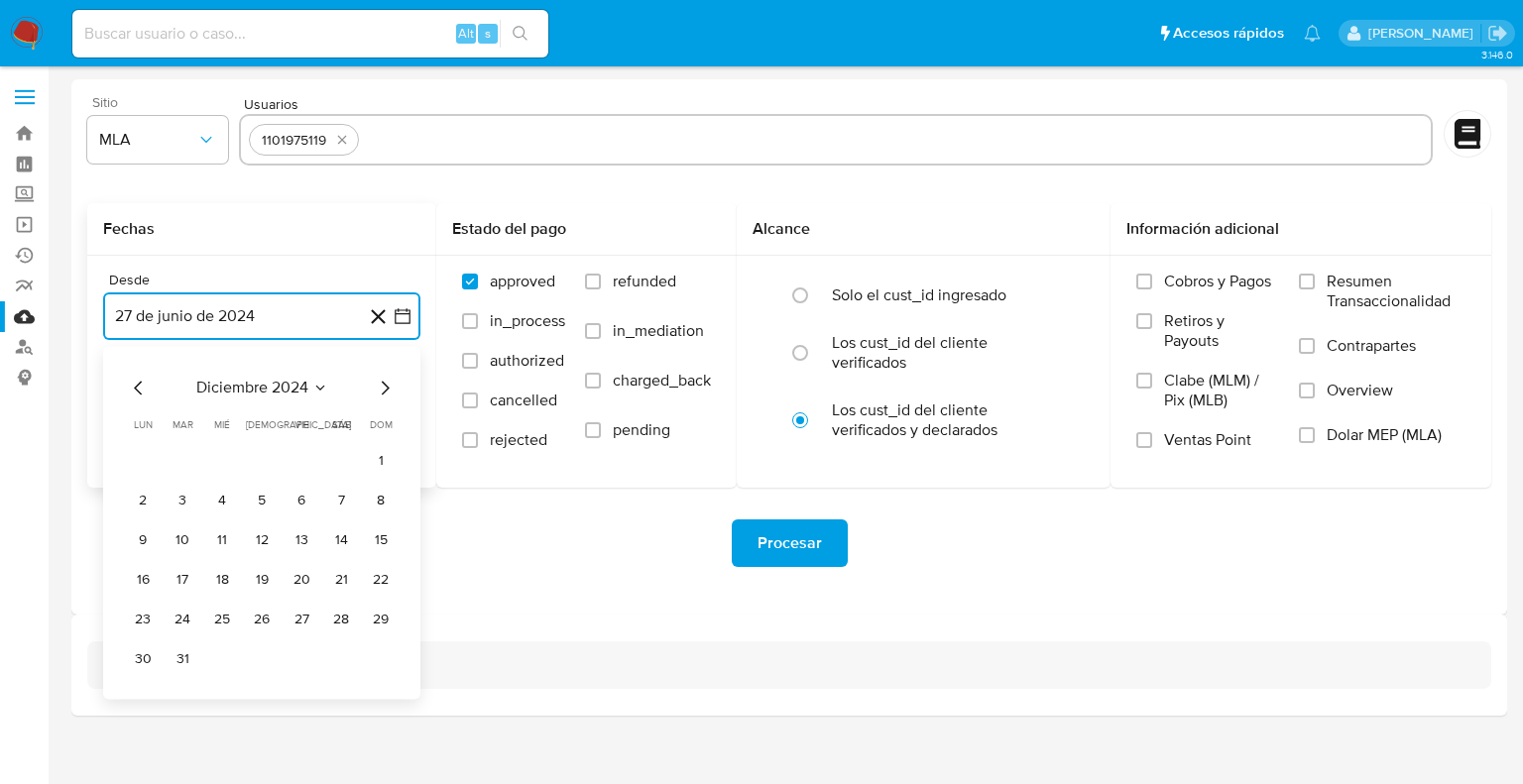 click 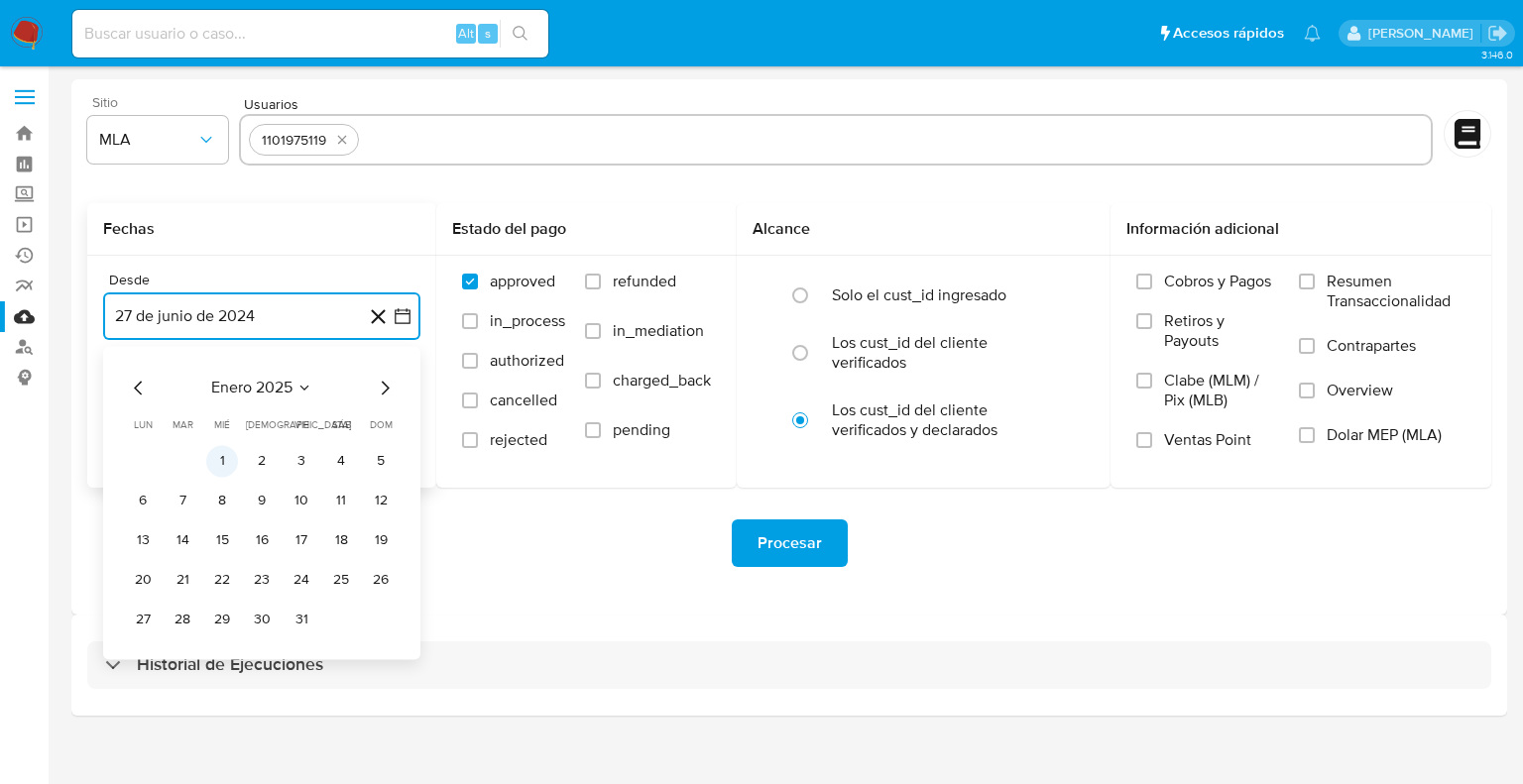 click on "1" at bounding box center (222, 461) 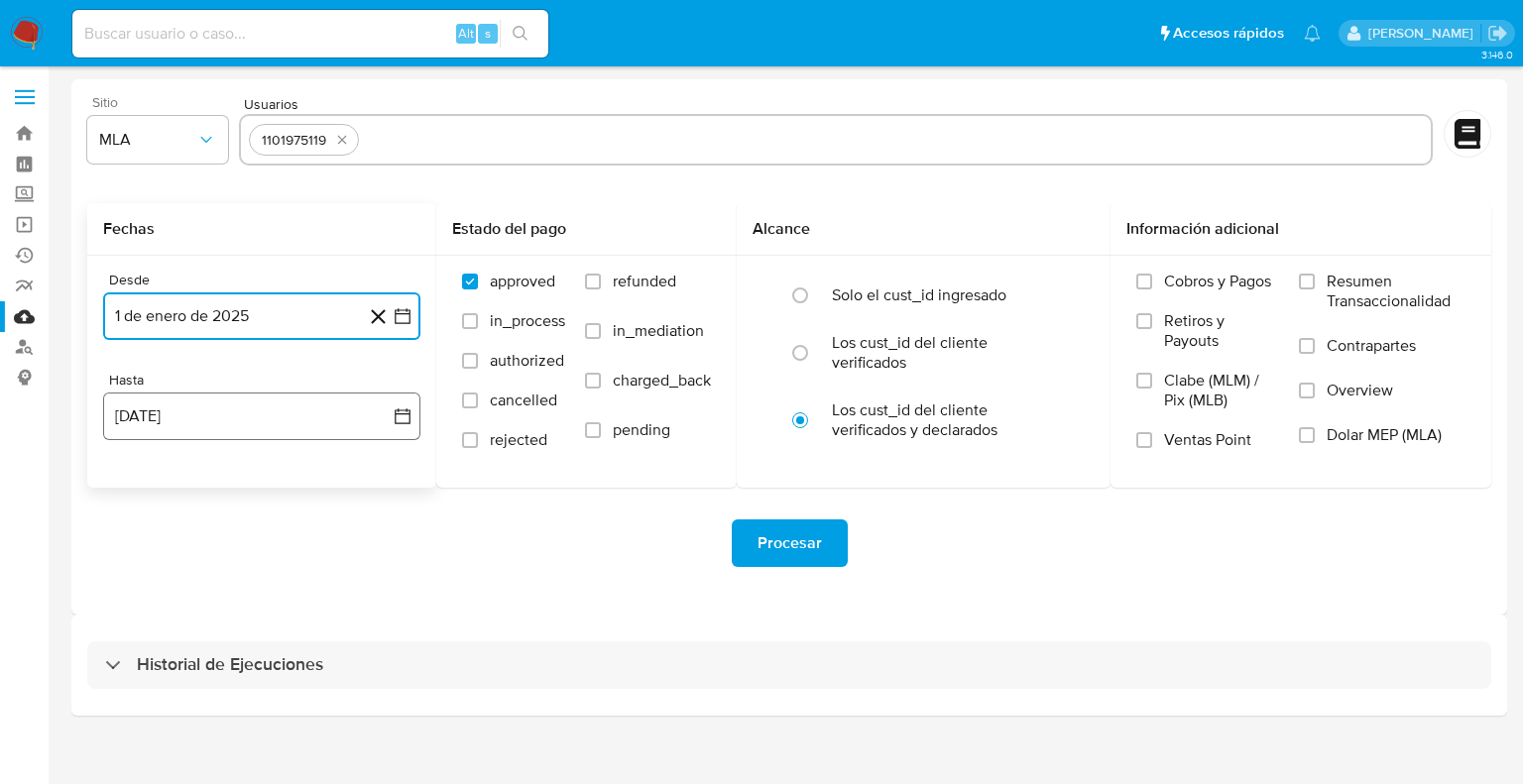 click 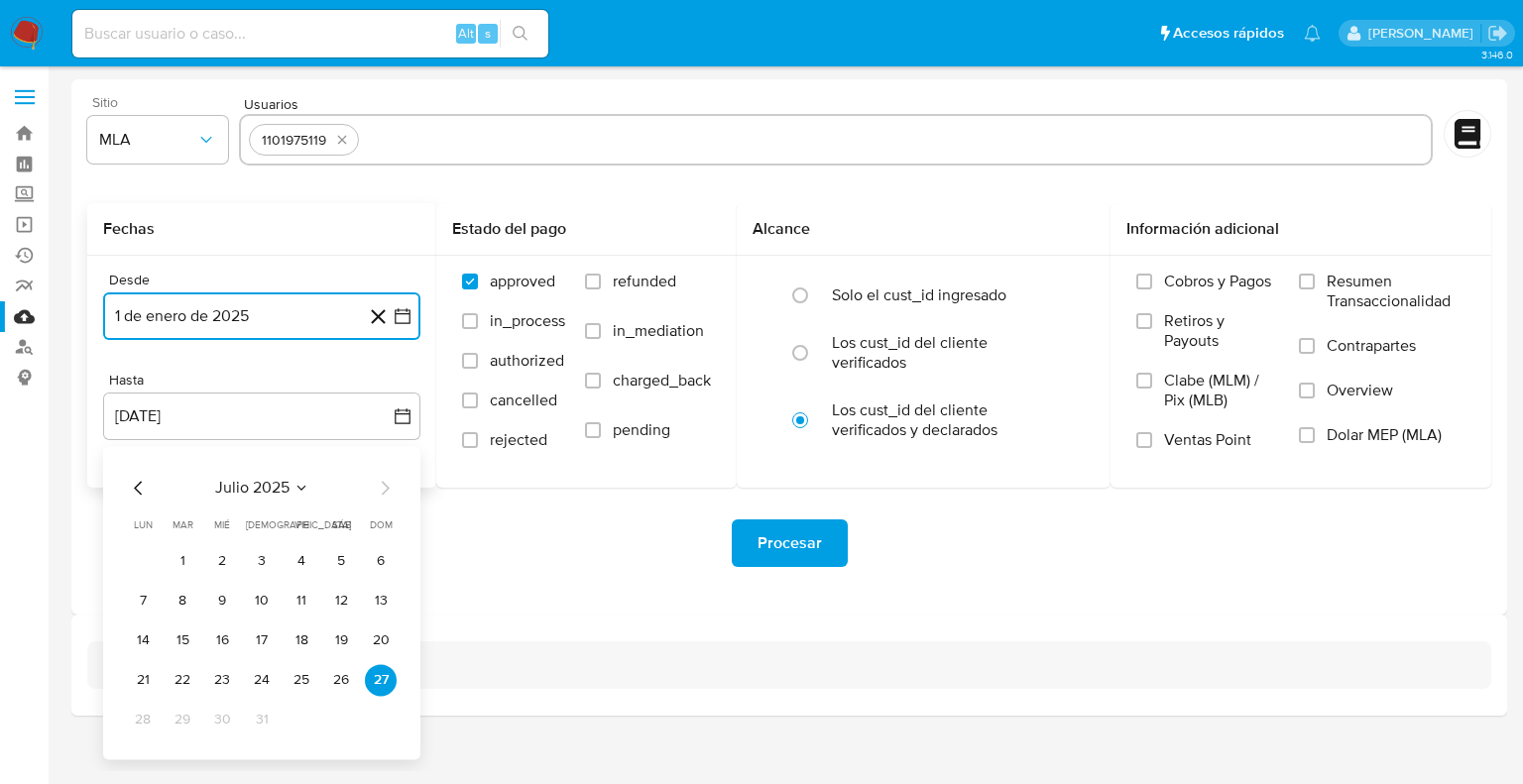 click 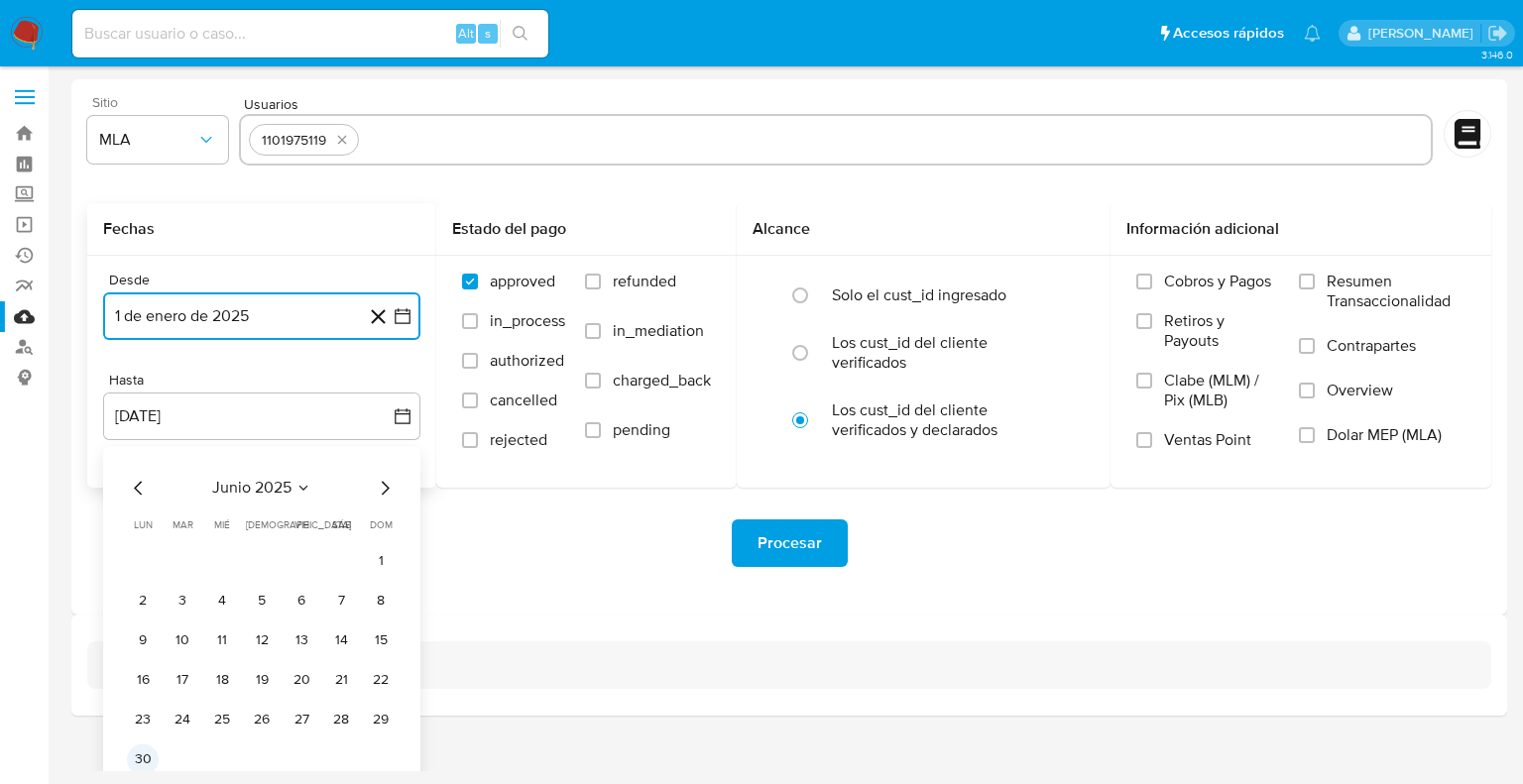 click on "30" at bounding box center (143, 759) 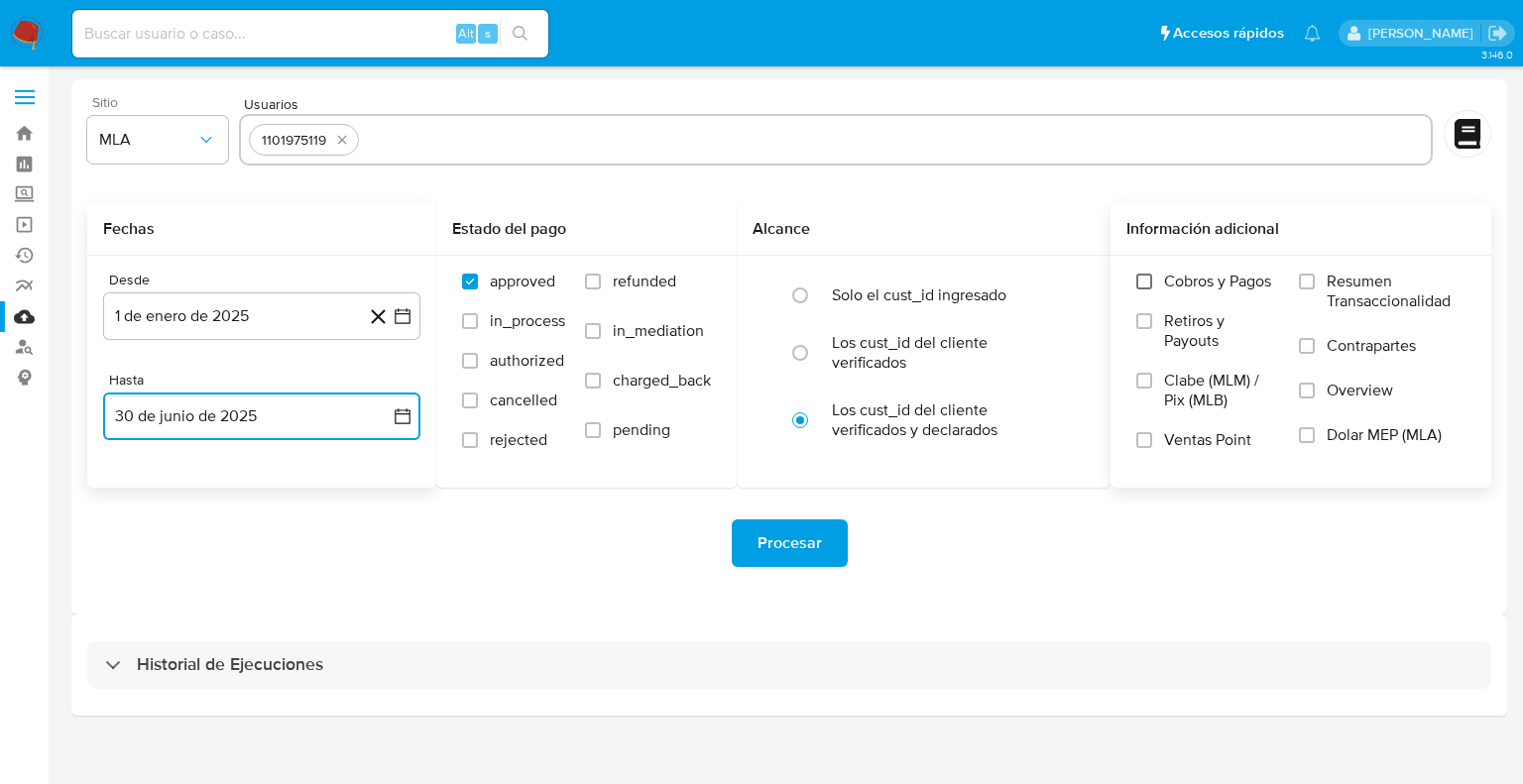 click on "Cobros y Pagos" at bounding box center [1144, 281] 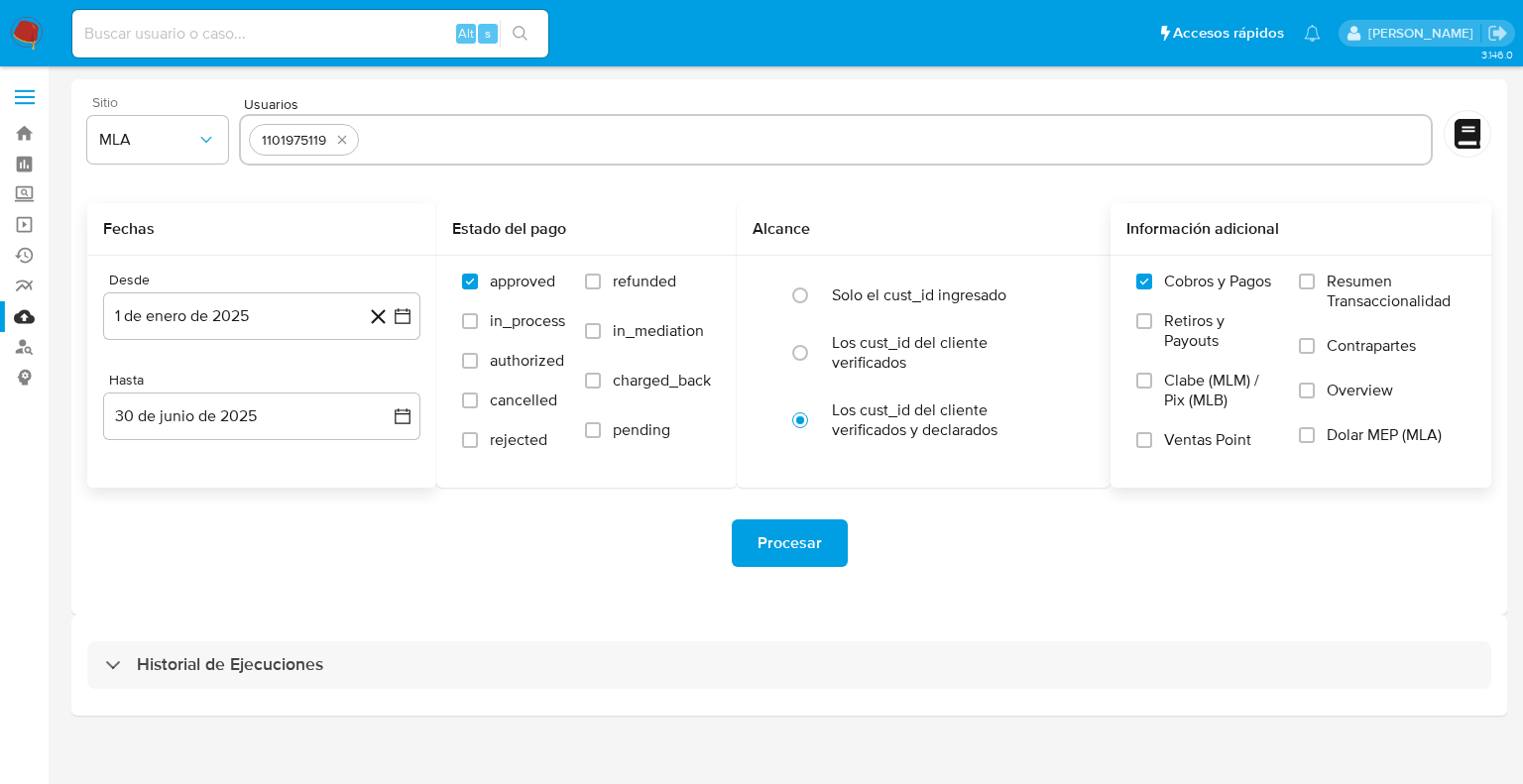 click on "Retiros y Payouts" at bounding box center (1208, 341) 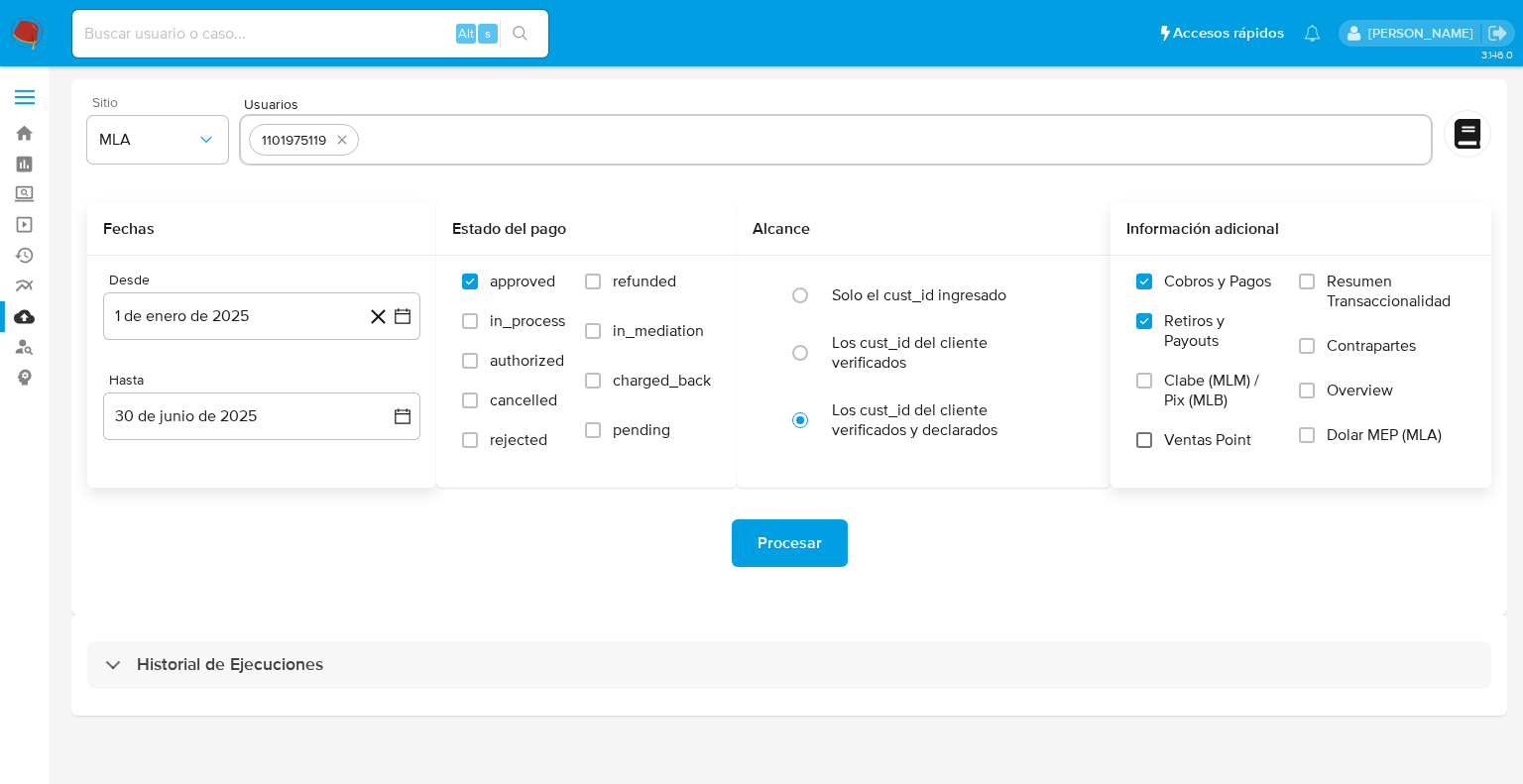 click on "Ventas Point" at bounding box center (1144, 440) 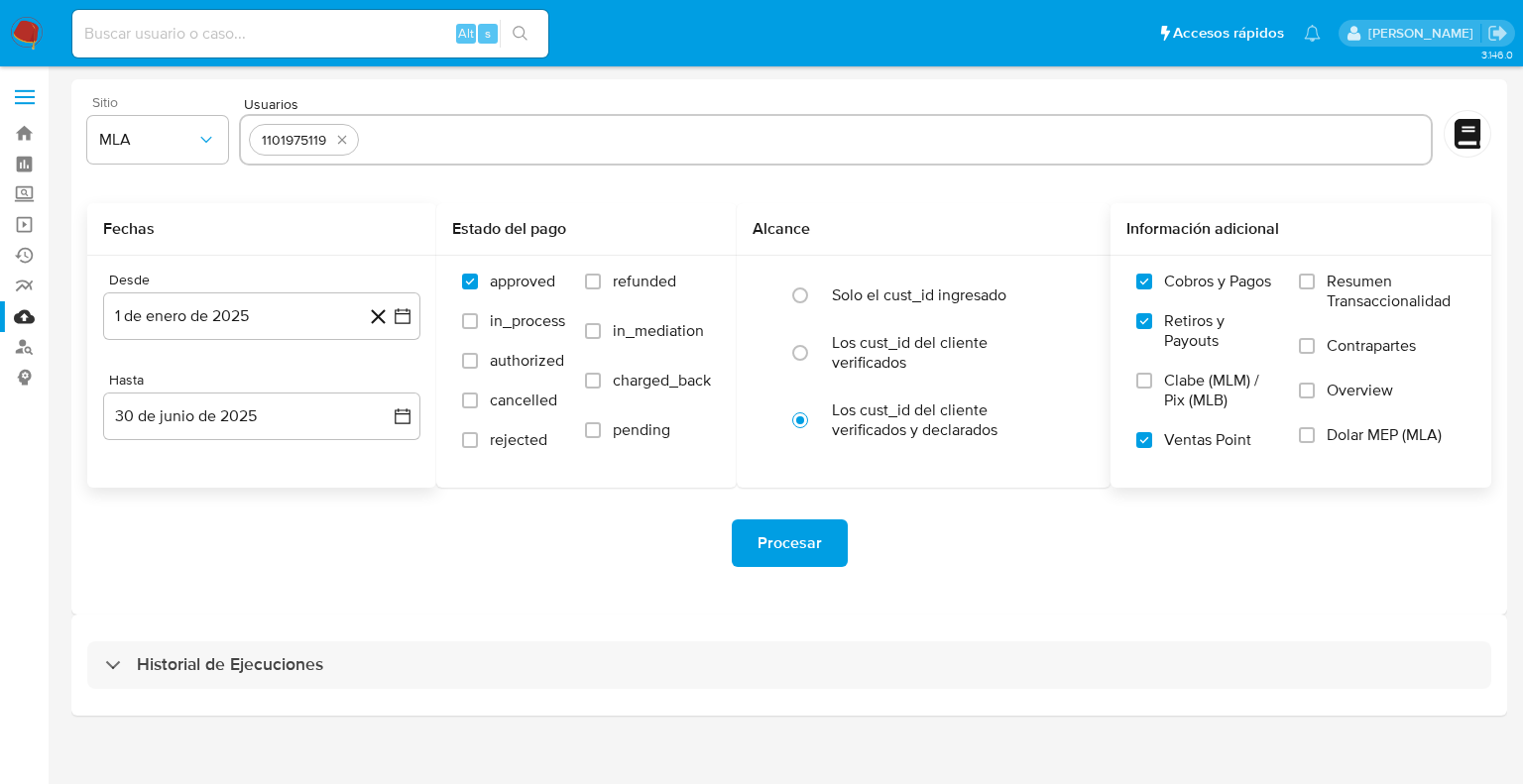 click on "Cobros y Pagos Retiros y Payouts Clabe (MLM) / Pix (MLB) Ventas Point Resumen Transaccionalidad Contrapartes Overview Dolar MEP (MLA)" at bounding box center [1301, 371] 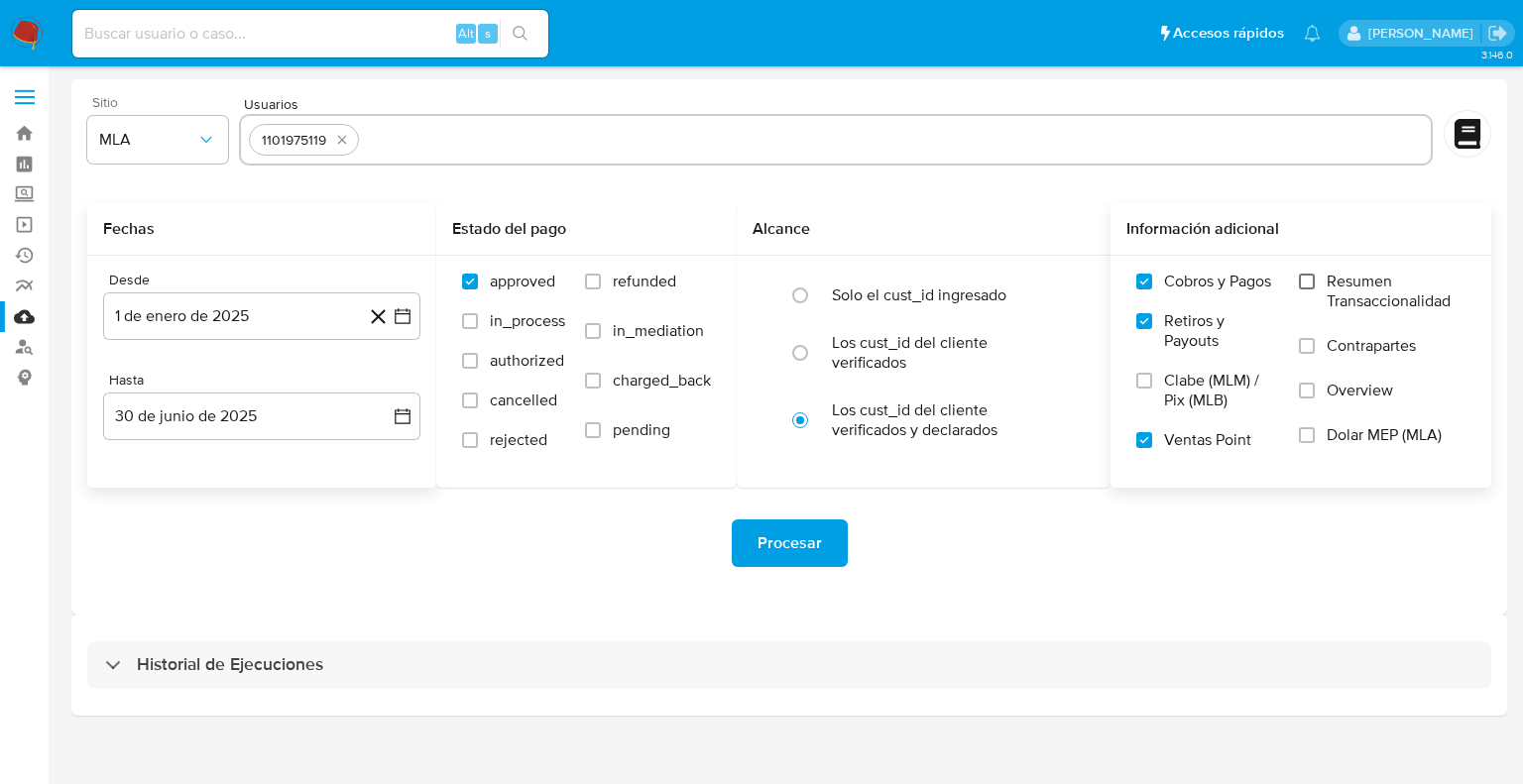 click on "Resumen Transaccionalidad" at bounding box center (1307, 281) 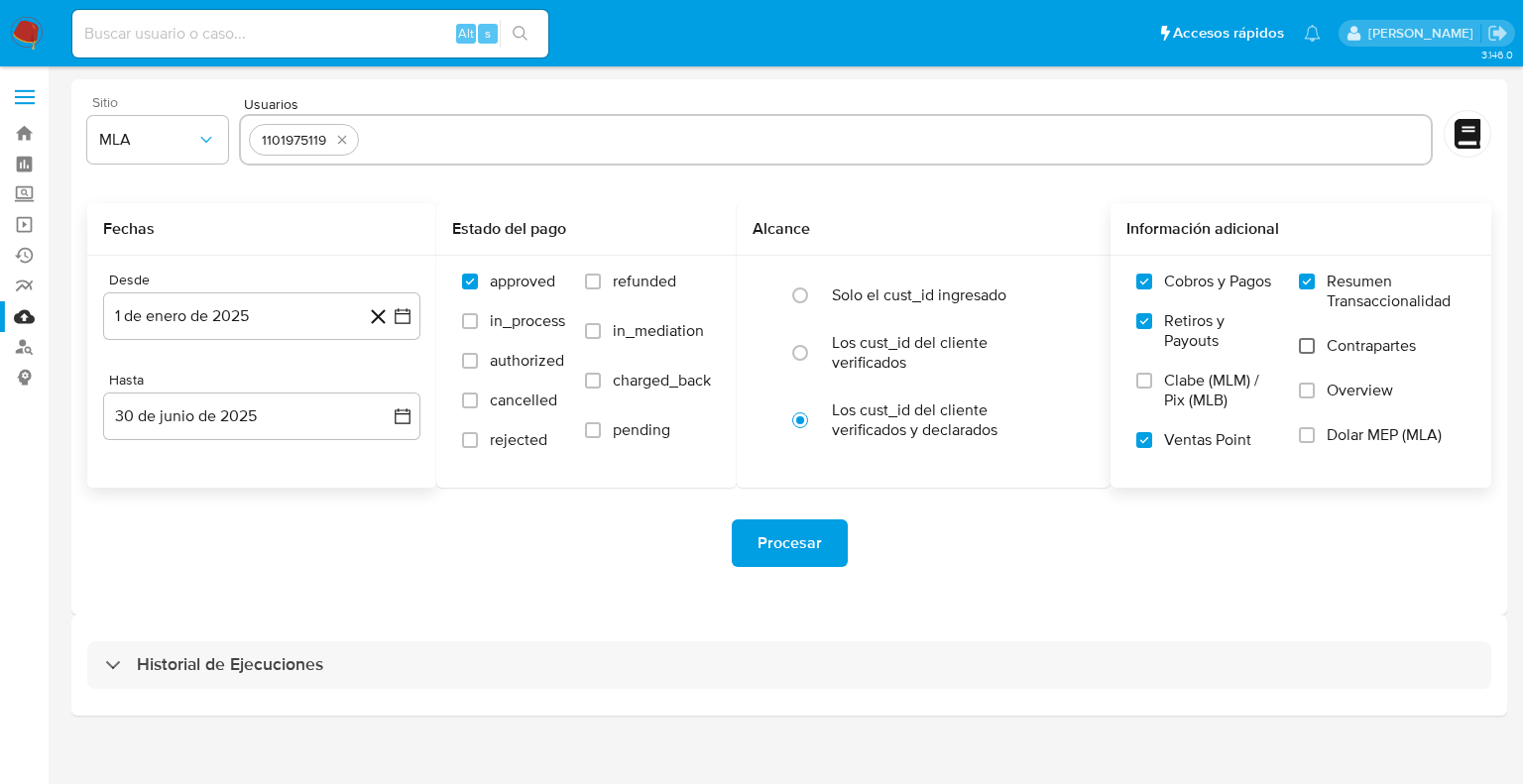 click on "Contrapartes" at bounding box center (1307, 346) 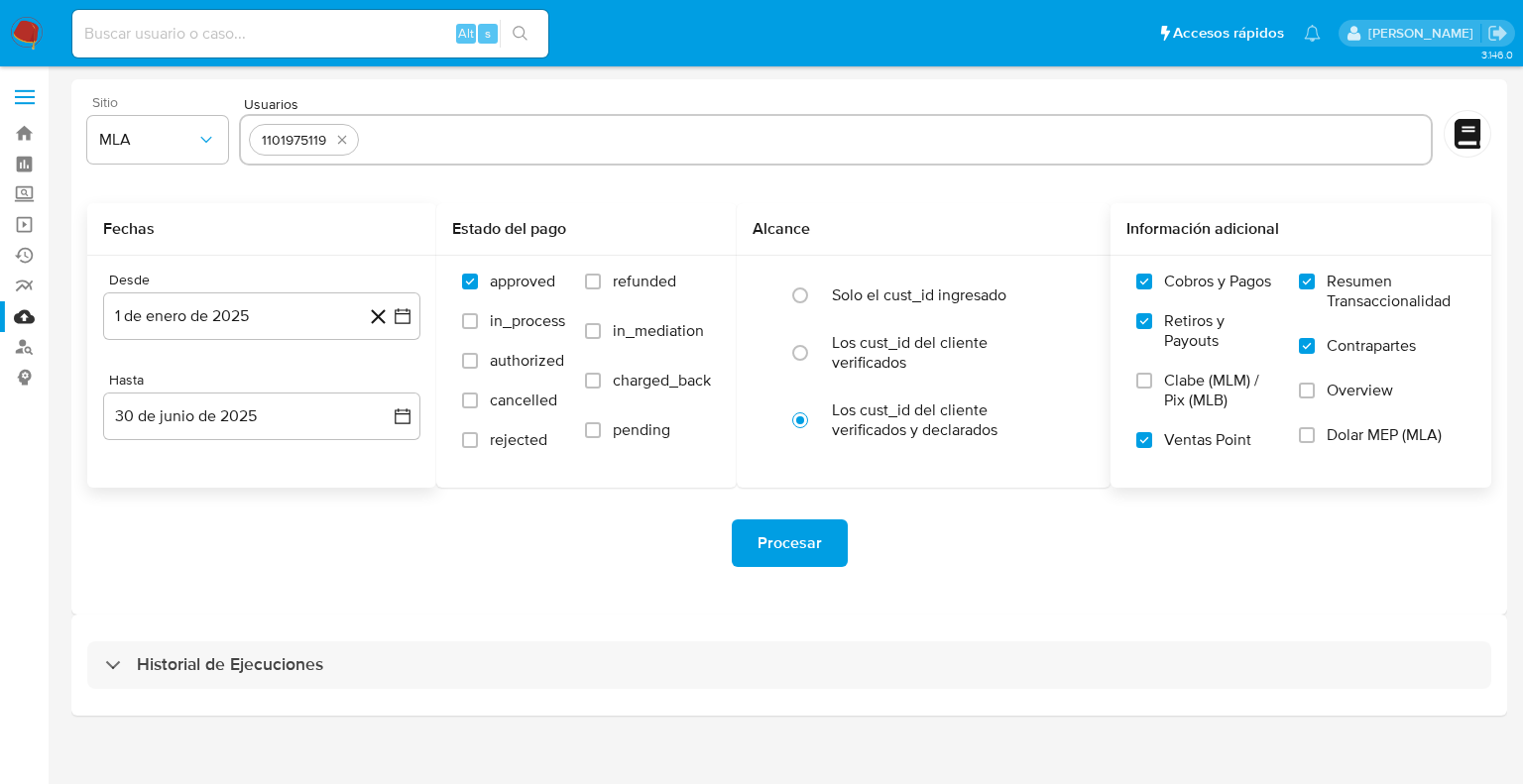 click on "Overview" at bounding box center [1382, 402] 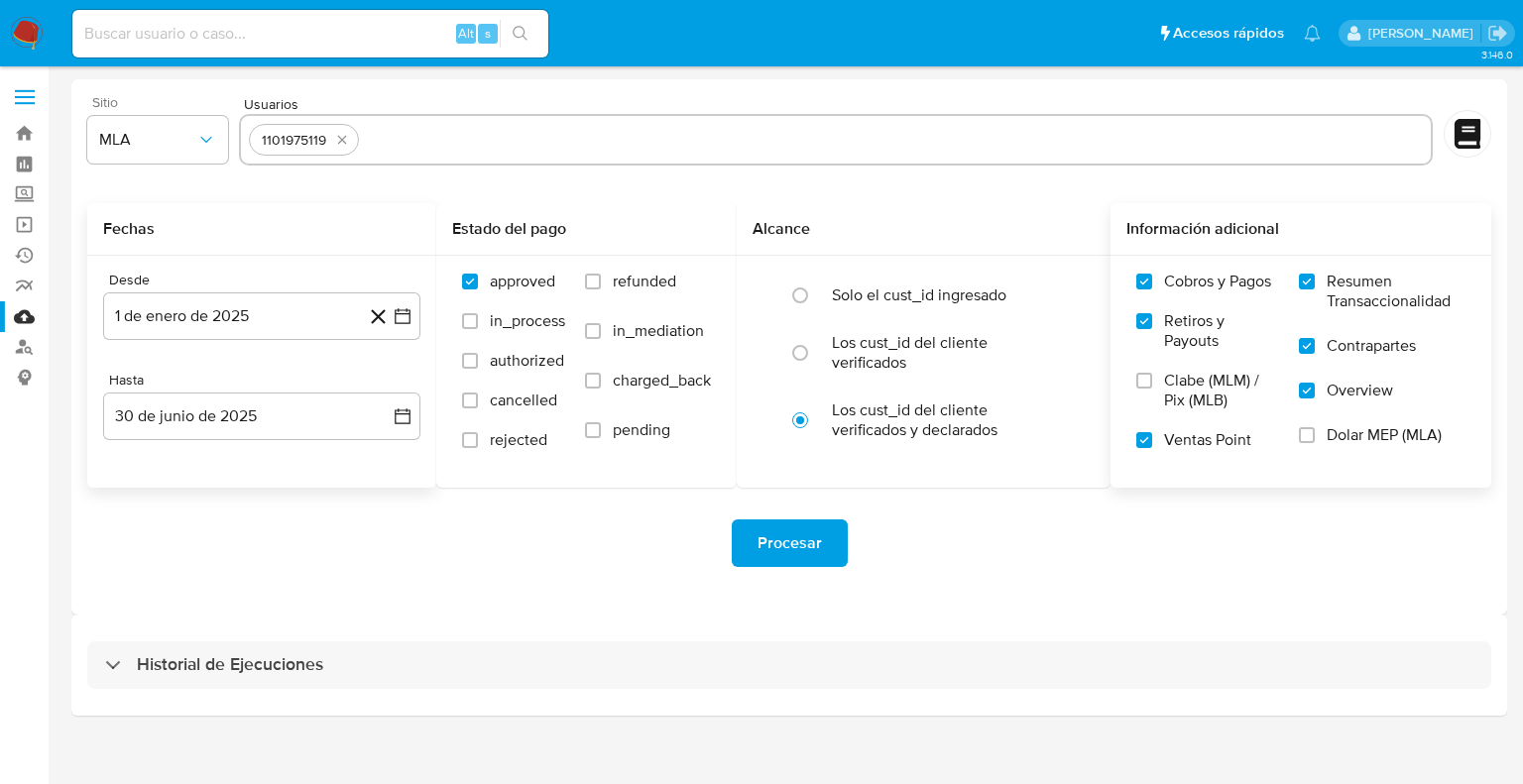 click on "Dolar MEP (MLA)" at bounding box center (1382, 447) 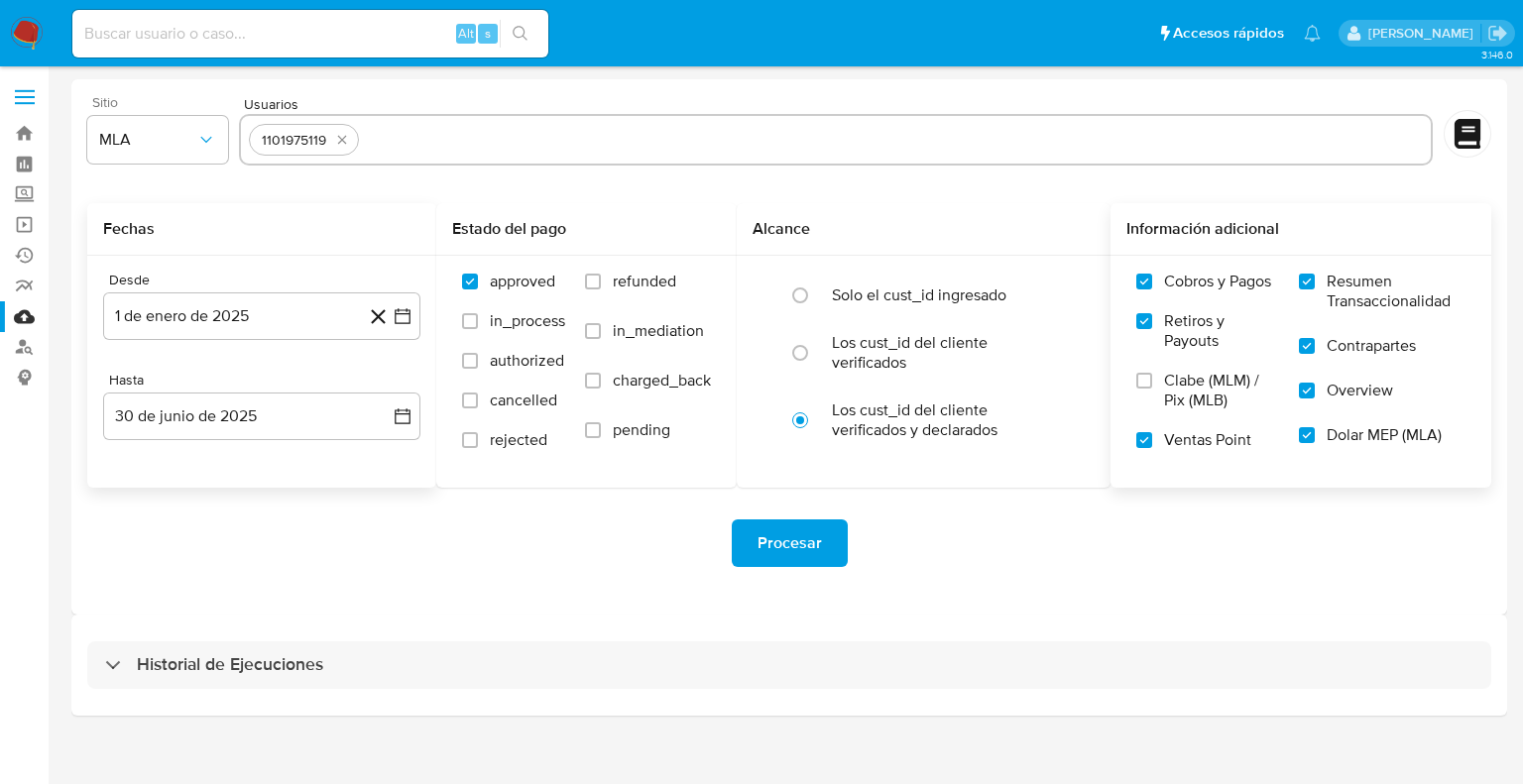 click on "Procesar" at bounding box center (789, 543) 